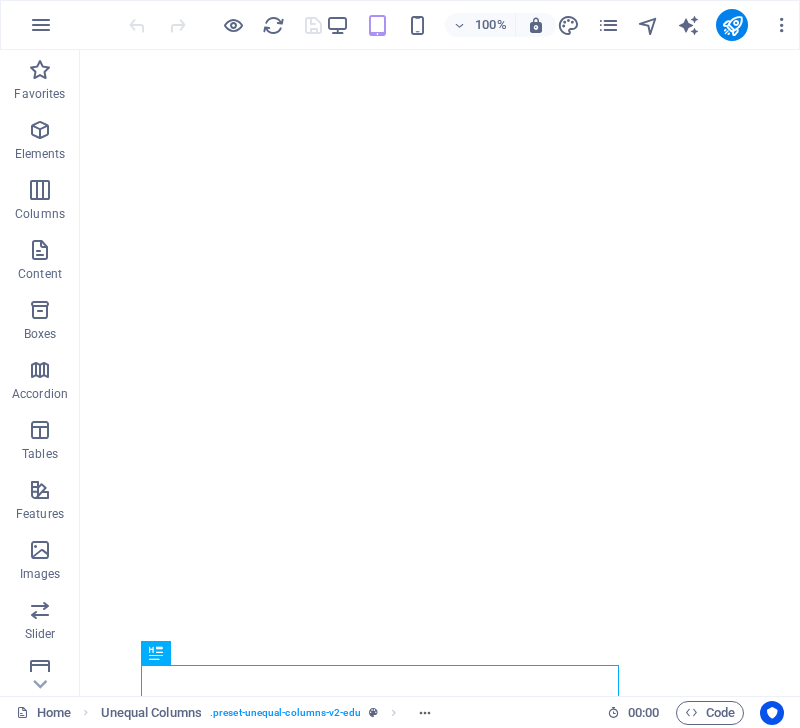scroll, scrollTop: 0, scrollLeft: 0, axis: both 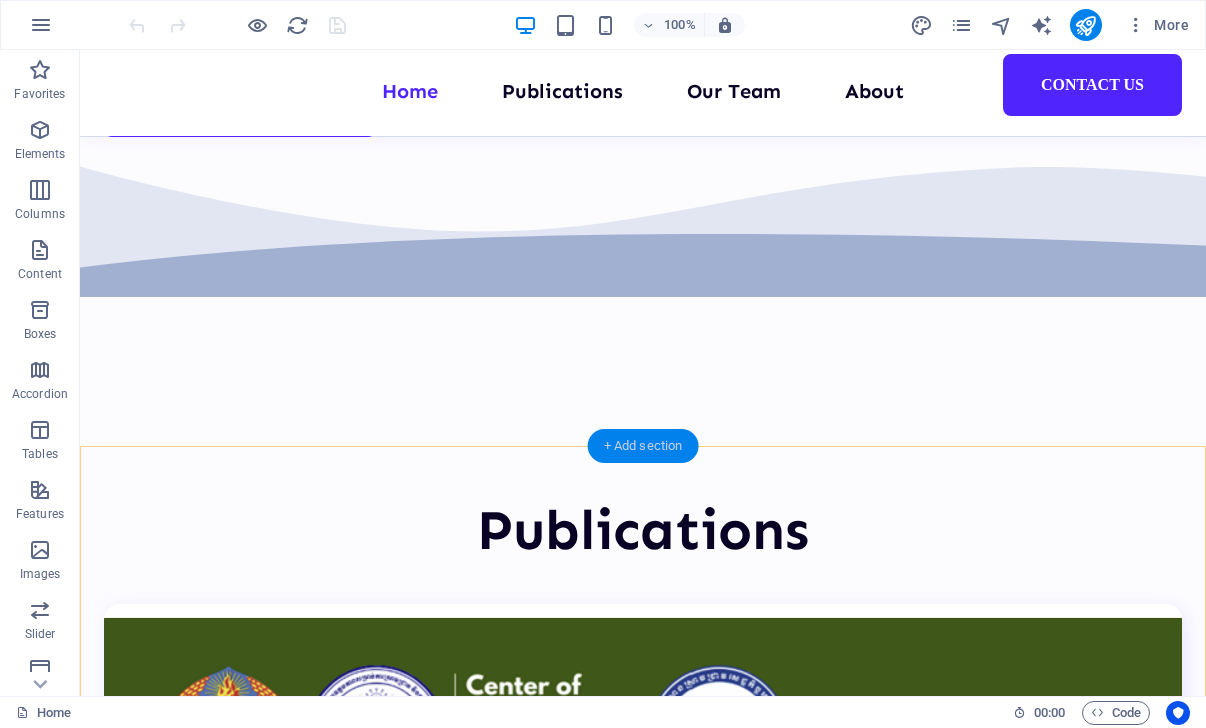 click on "+ Add section" at bounding box center [643, 446] 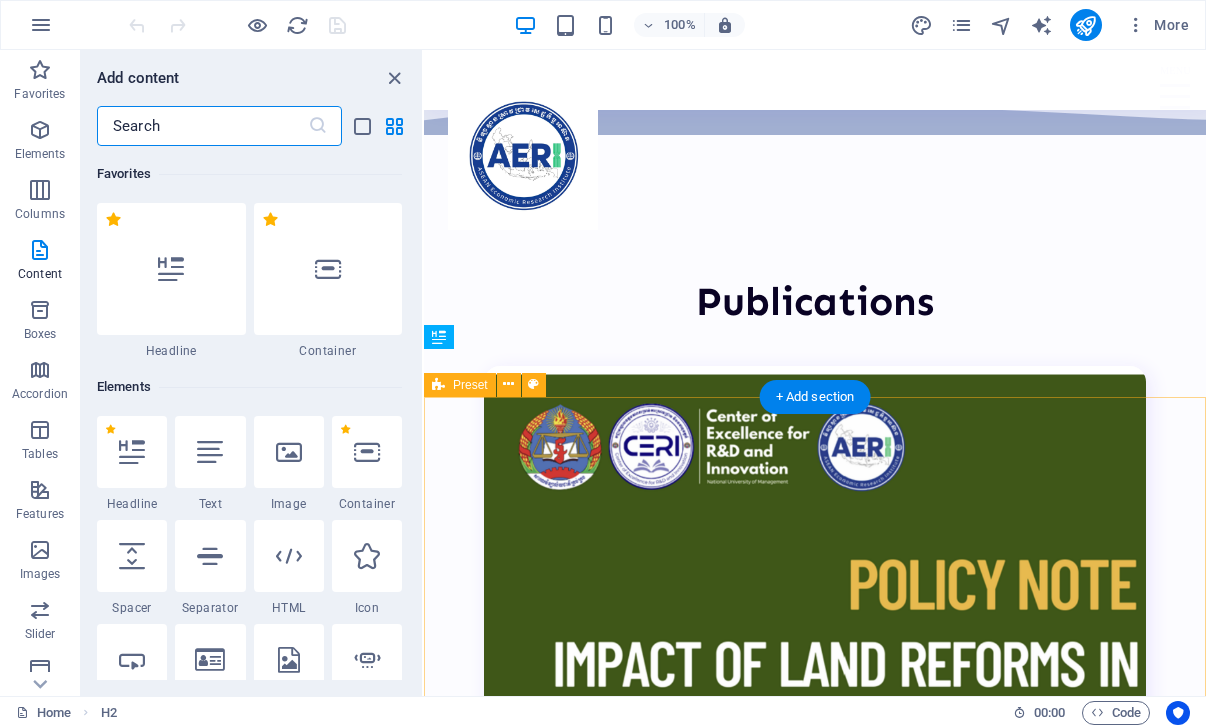scroll, scrollTop: 4559, scrollLeft: 0, axis: vertical 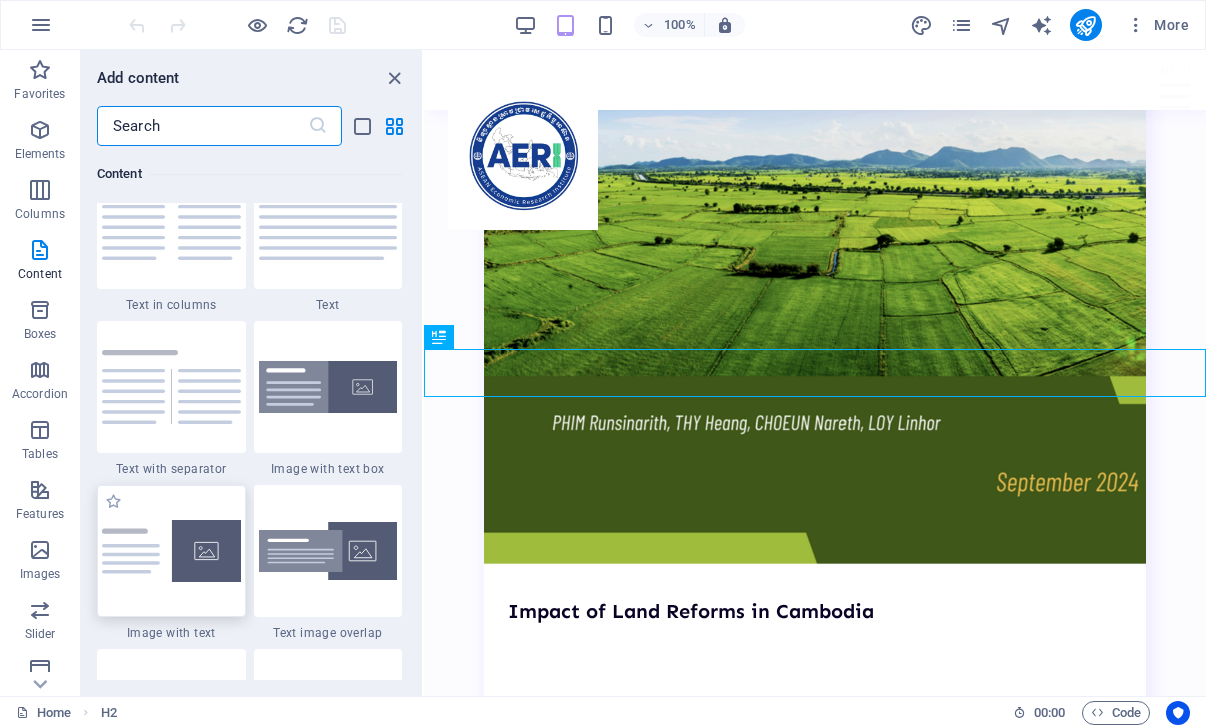 click at bounding box center (171, 551) 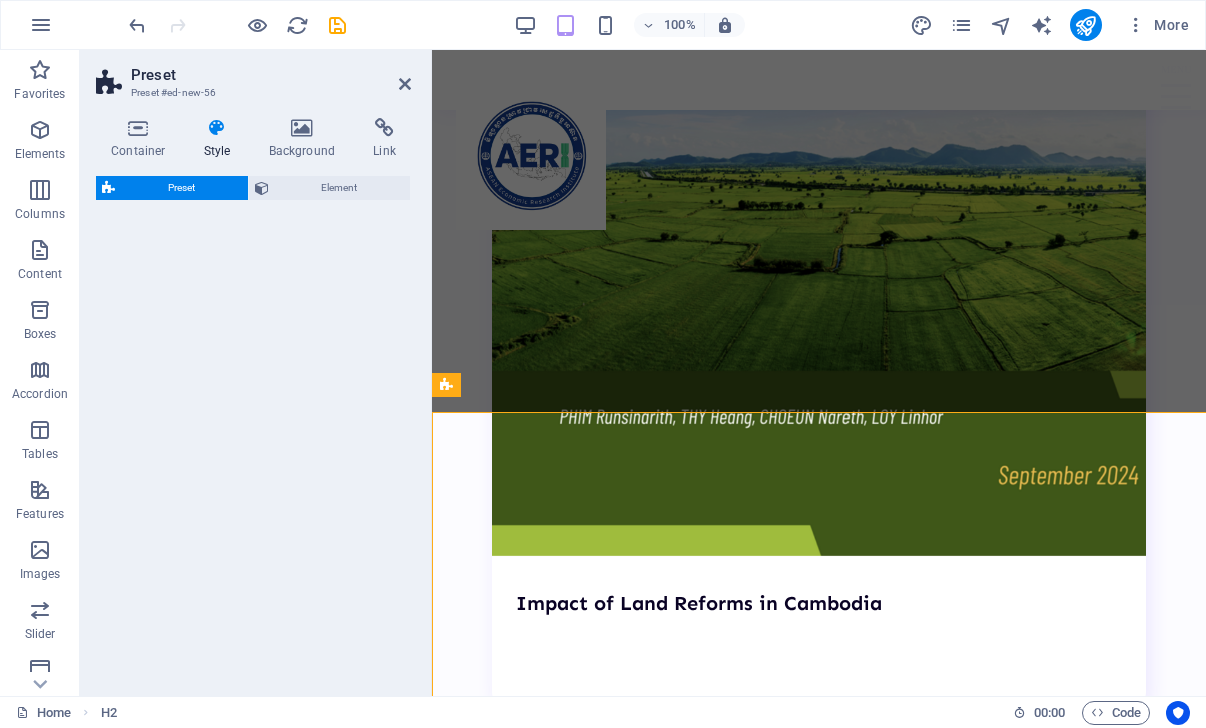 select on "rem" 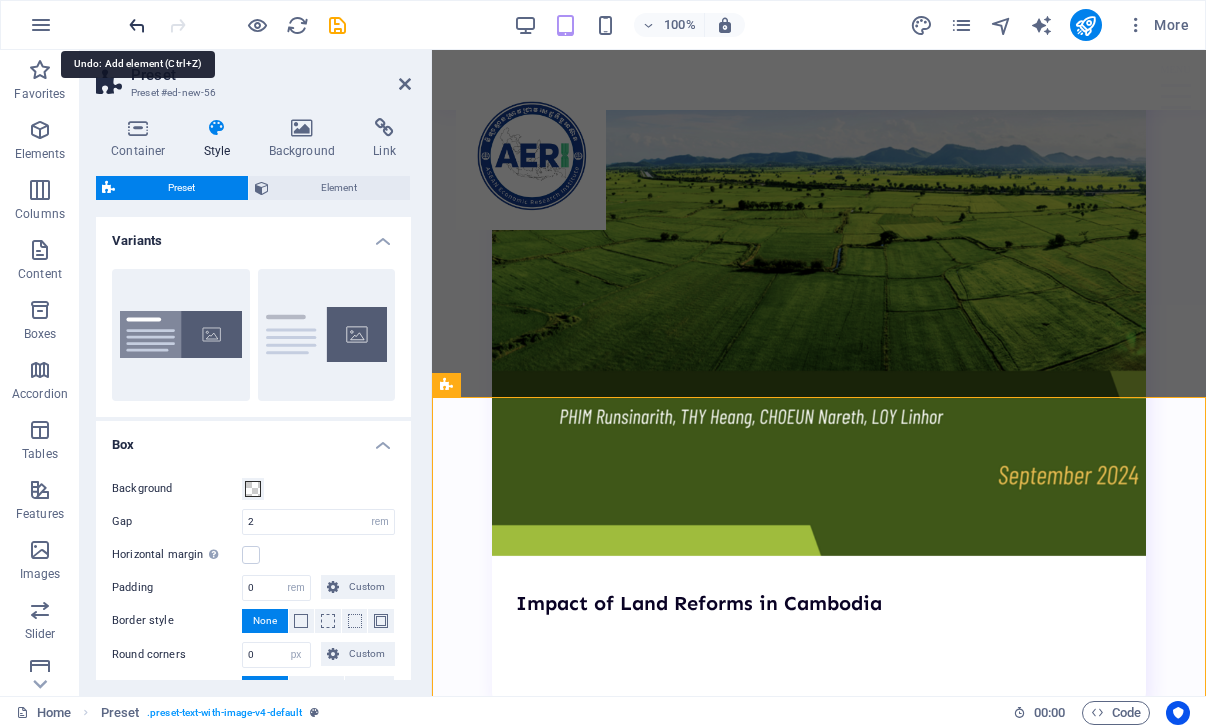 click at bounding box center [137, 25] 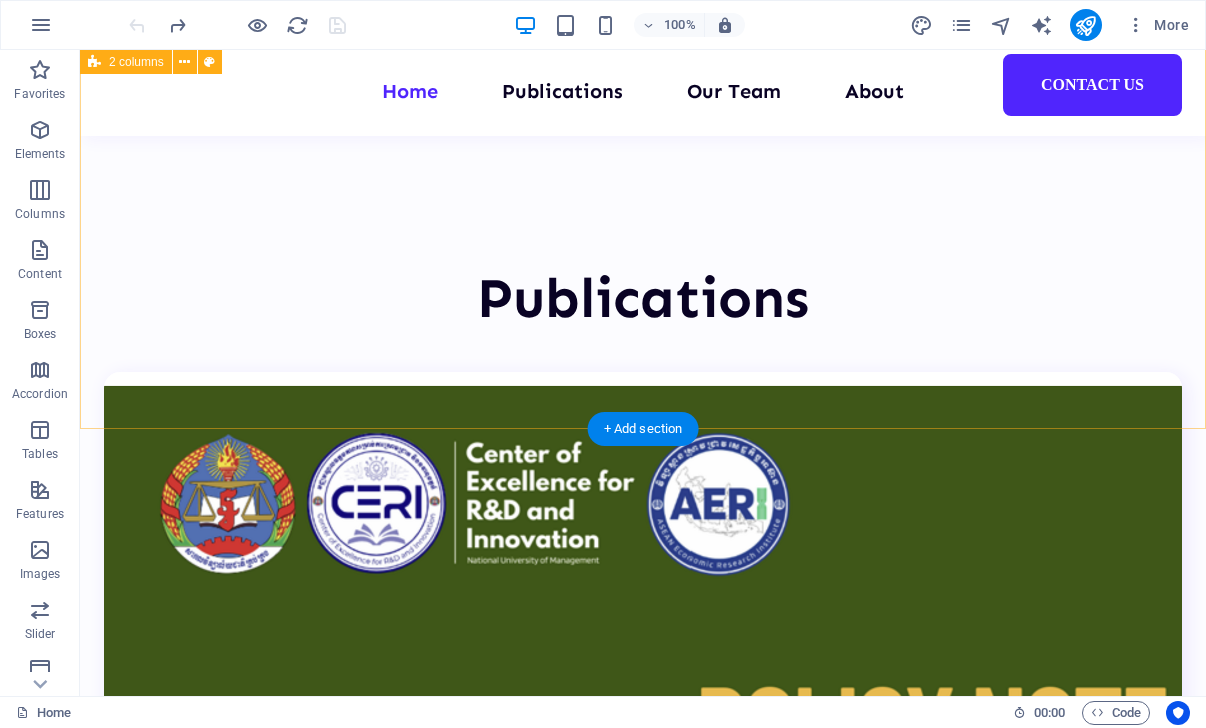 scroll, scrollTop: 3949, scrollLeft: 0, axis: vertical 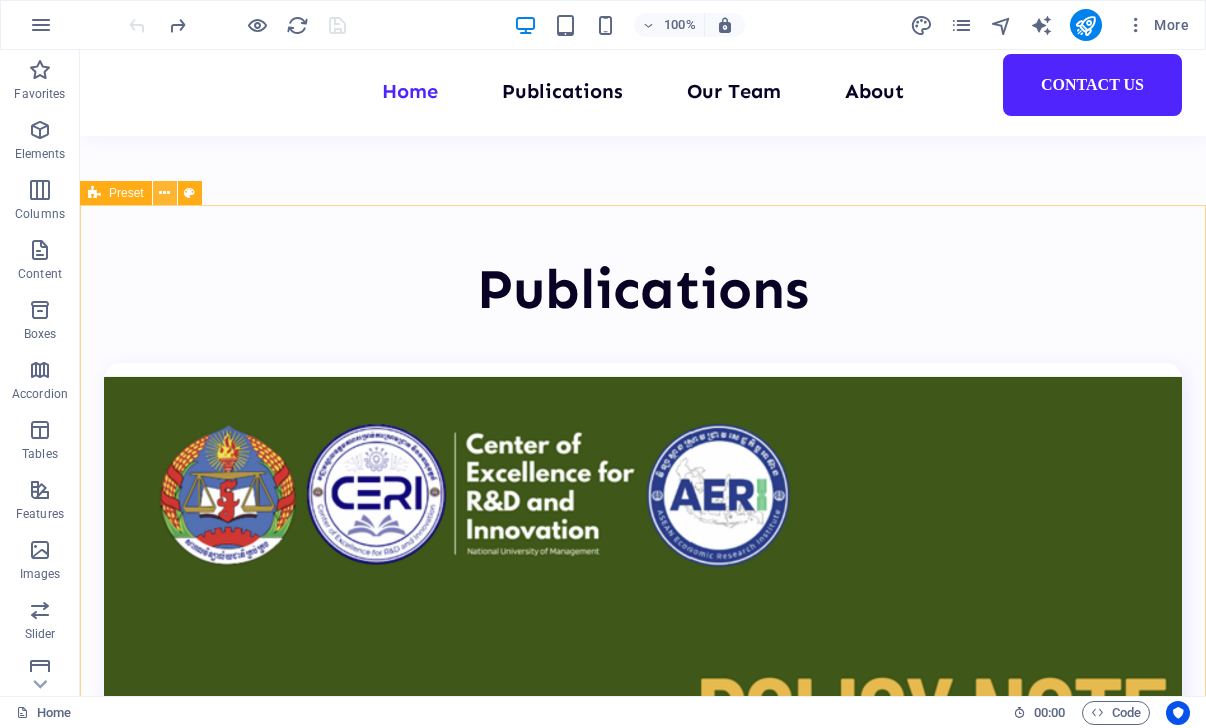 click at bounding box center [165, 193] 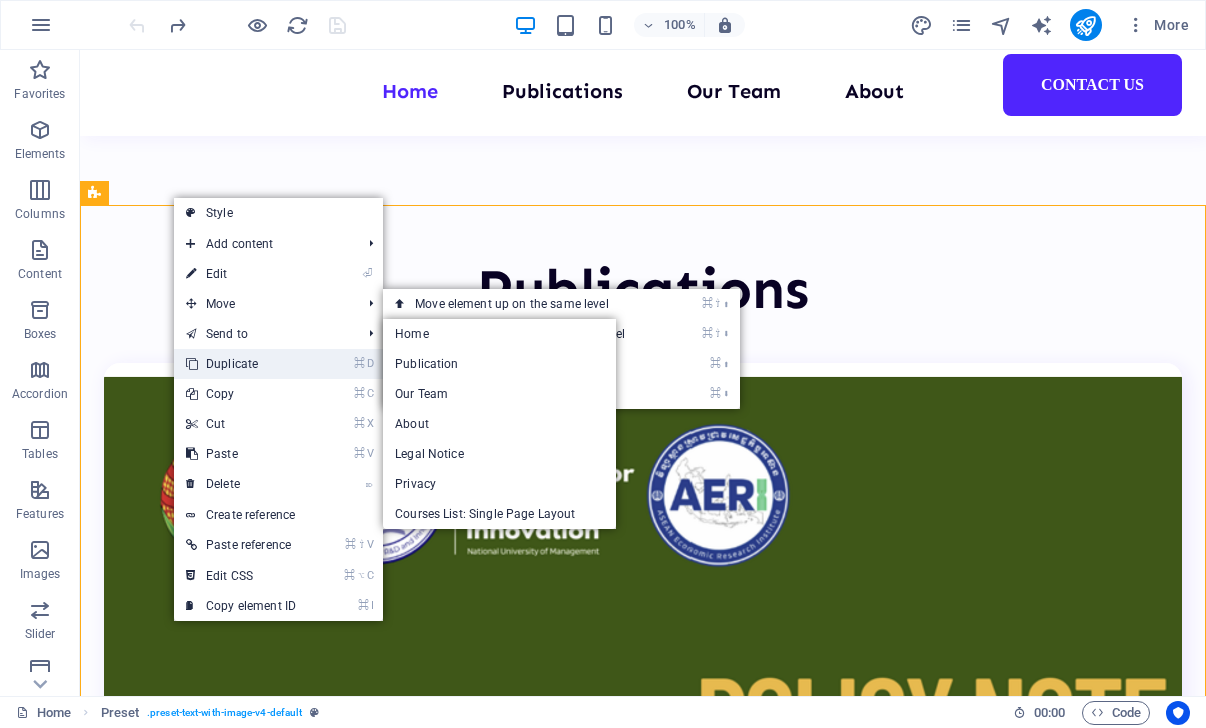 click on "⌘ D  Duplicate" at bounding box center (241, 364) 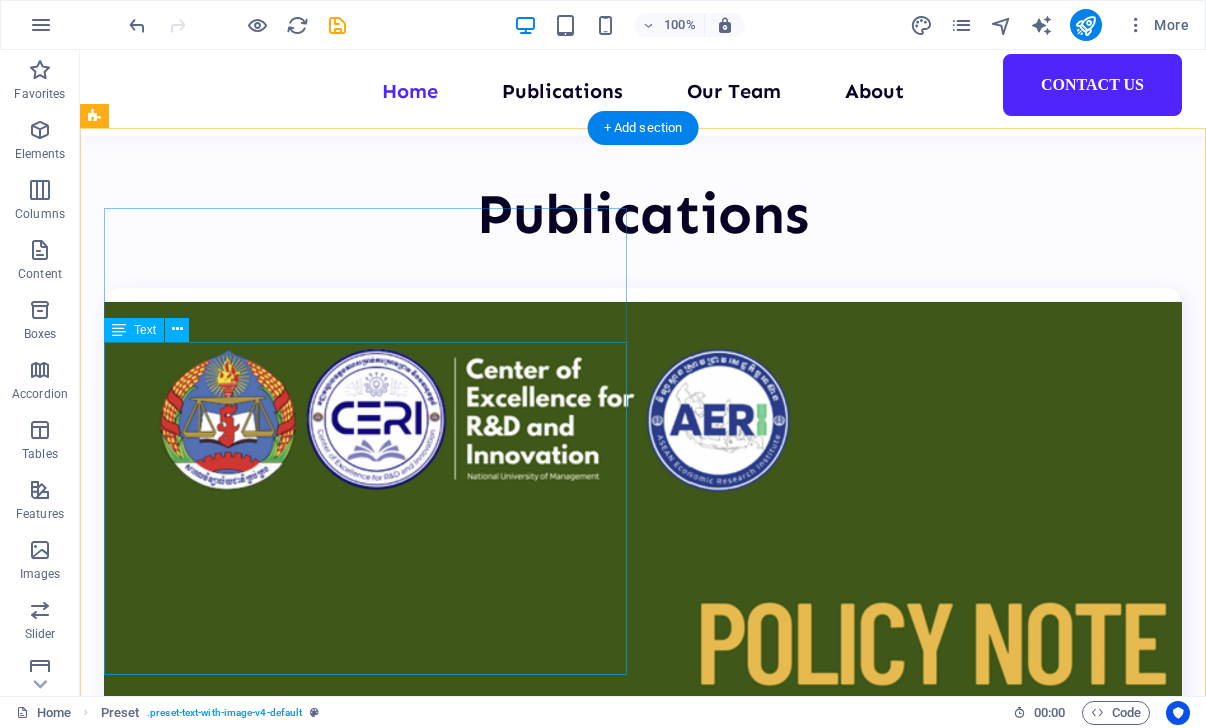 scroll, scrollTop: 4025, scrollLeft: 0, axis: vertical 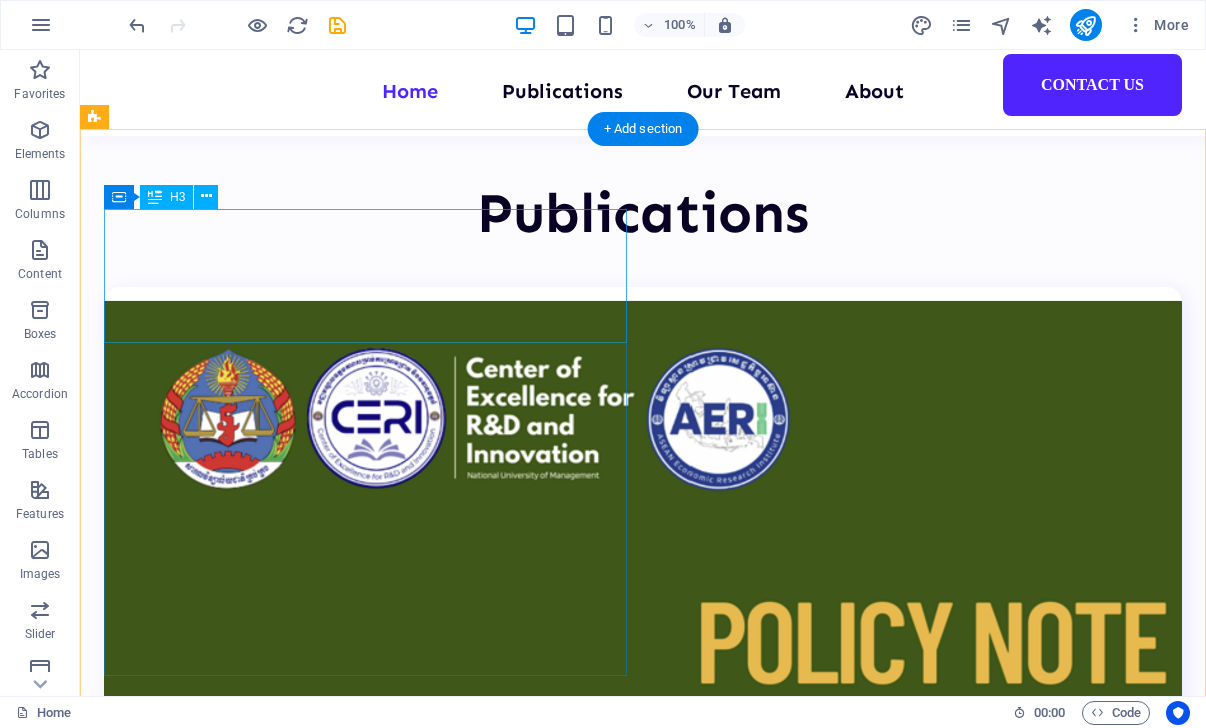 click on "NUM Student Research Seminar 2 - Week 11" at bounding box center [643, 7277] 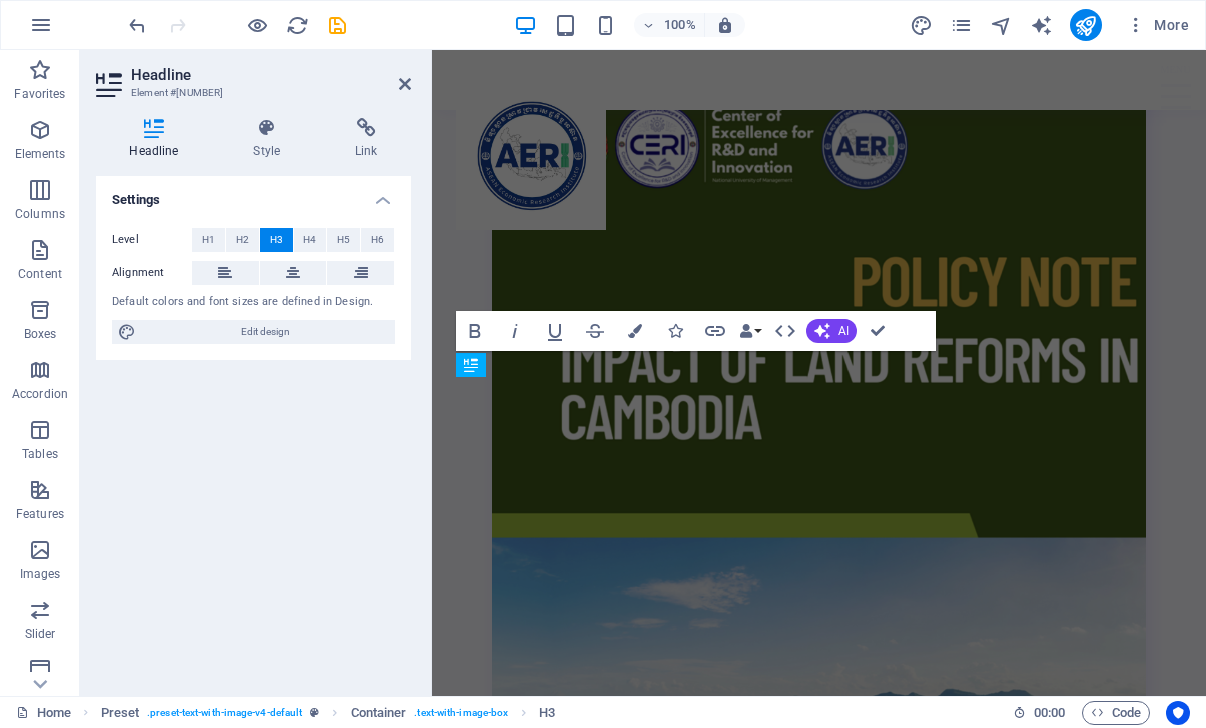 scroll, scrollTop: 4650, scrollLeft: 0, axis: vertical 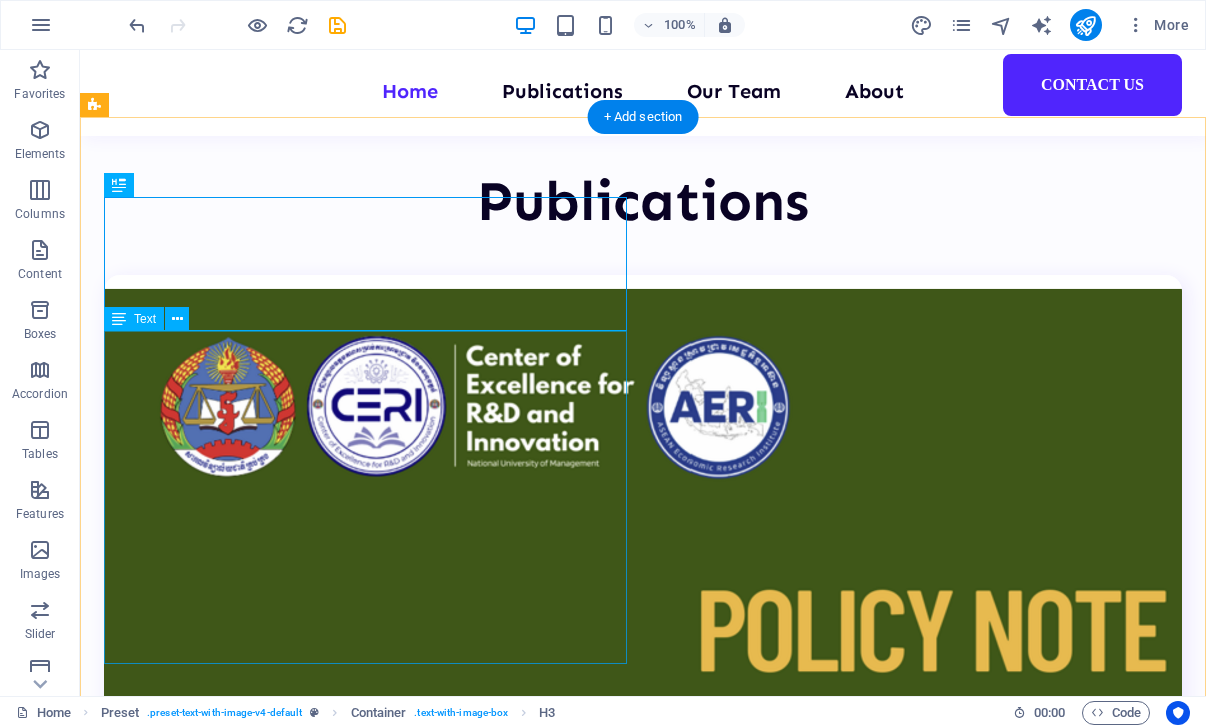 click on ", NUM Research Club held the eleventh session of Student Research Seminar 2 at the AERI Office, NUM International Campus (Vealsbov). This week's session featured two research presentations by the contributors from AERI and CERI, as well as the NUM Research Club. Mr. [LAST], Director of AERI and Secretary General of teh Club, presented "Qualitative Study on Affordable Housing in Phnom Penh and Coastal Cities"." at bounding box center (643, 7424) 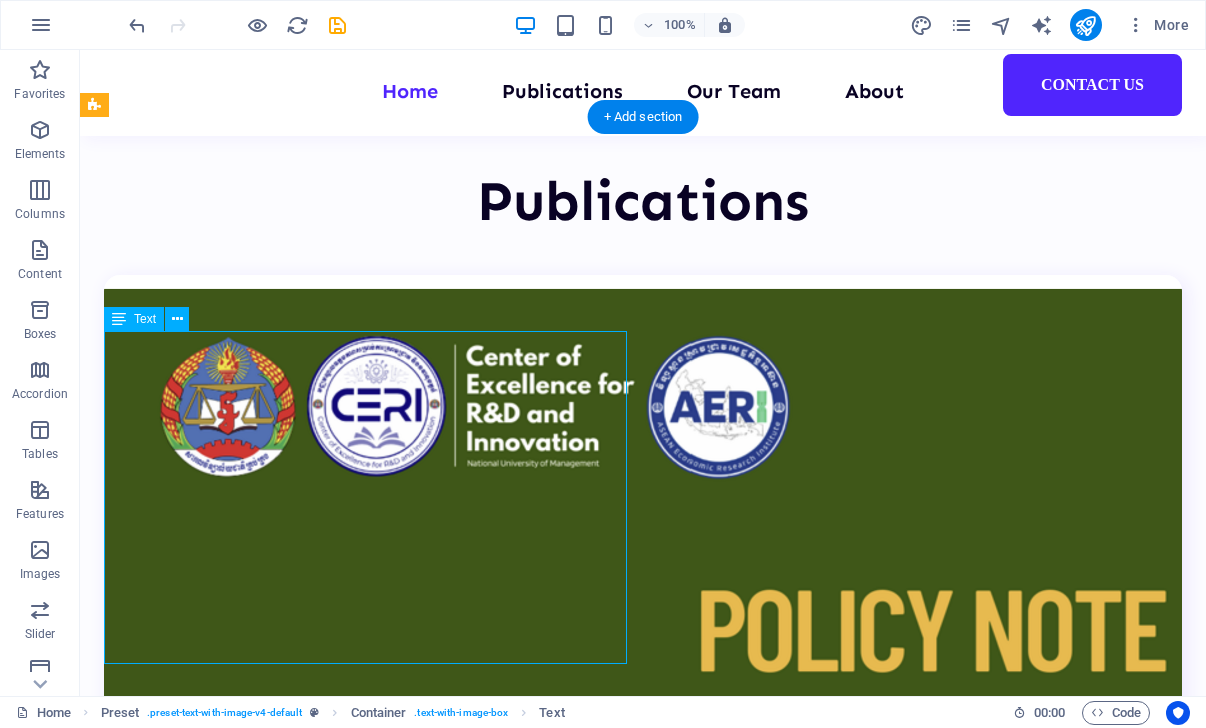 click on ", NUM Research Club held the eleventh session of Student Research Seminar 2 at the AERI Office, NUM International Campus (Vealsbov). This week's session featured two research presentations by the contributors from AERI and CERI, as well as the NUM Research Club. Mr. [LAST], Director of AERI and Secretary General of teh Club, presented "Qualitative Study on Affordable Housing in Phnom Penh and Coastal Cities"." at bounding box center (643, 7424) 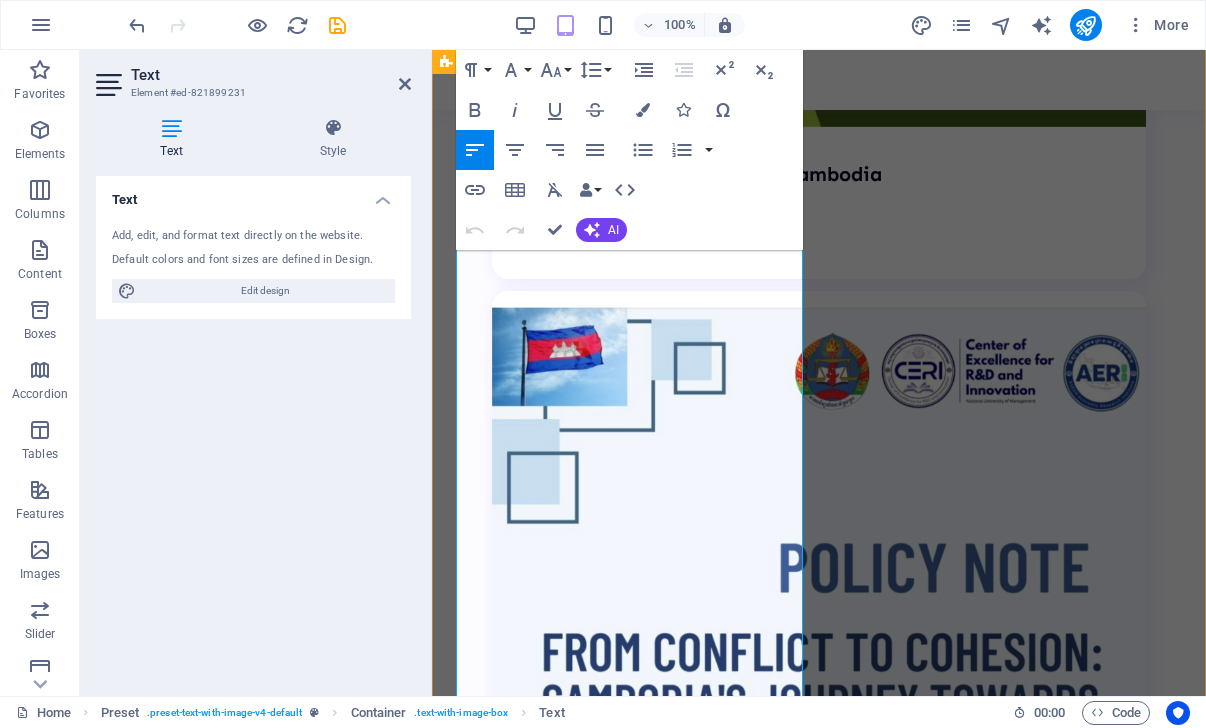 scroll, scrollTop: 4979, scrollLeft: 0, axis: vertical 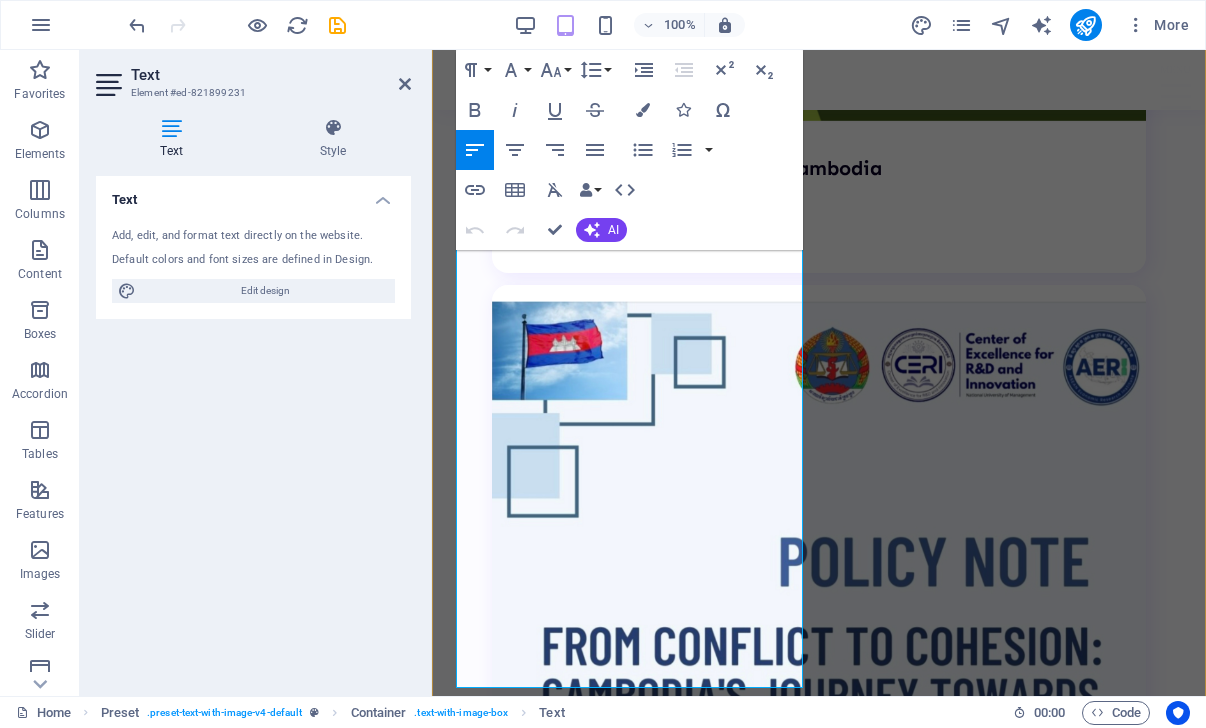 drag, startPoint x: 551, startPoint y: 656, endPoint x: 468, endPoint y: 184, distance: 479.2421 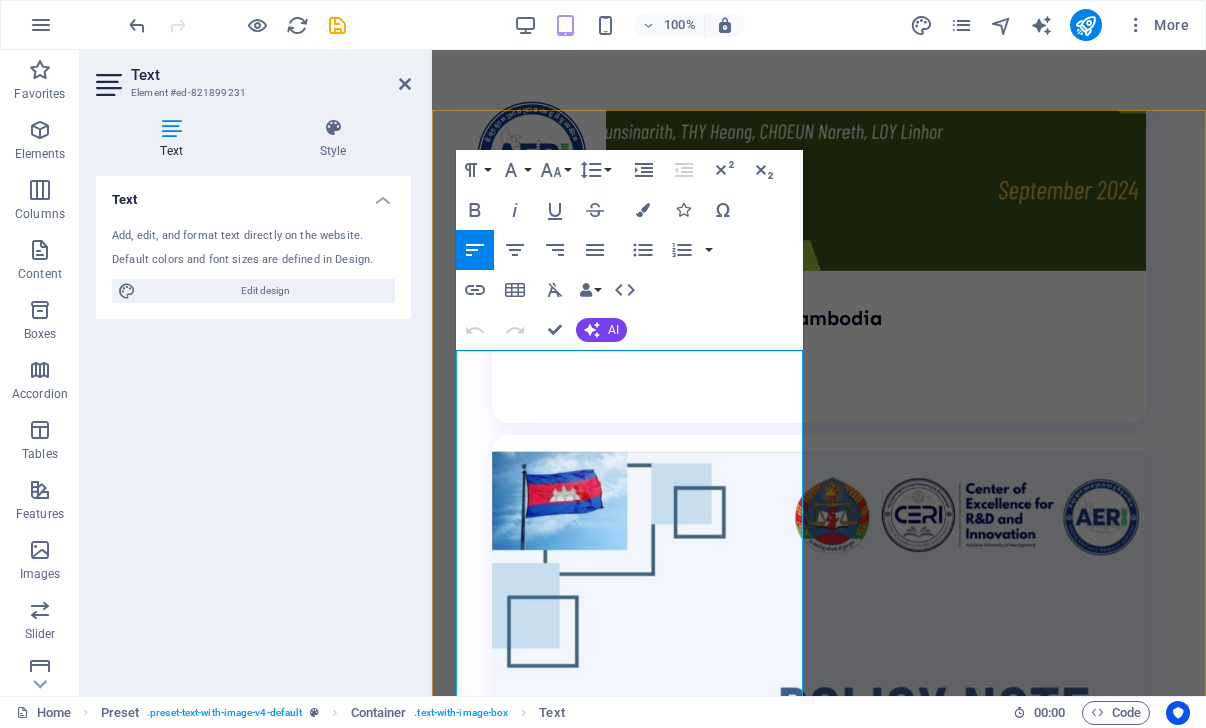 scroll, scrollTop: 4827, scrollLeft: 0, axis: vertical 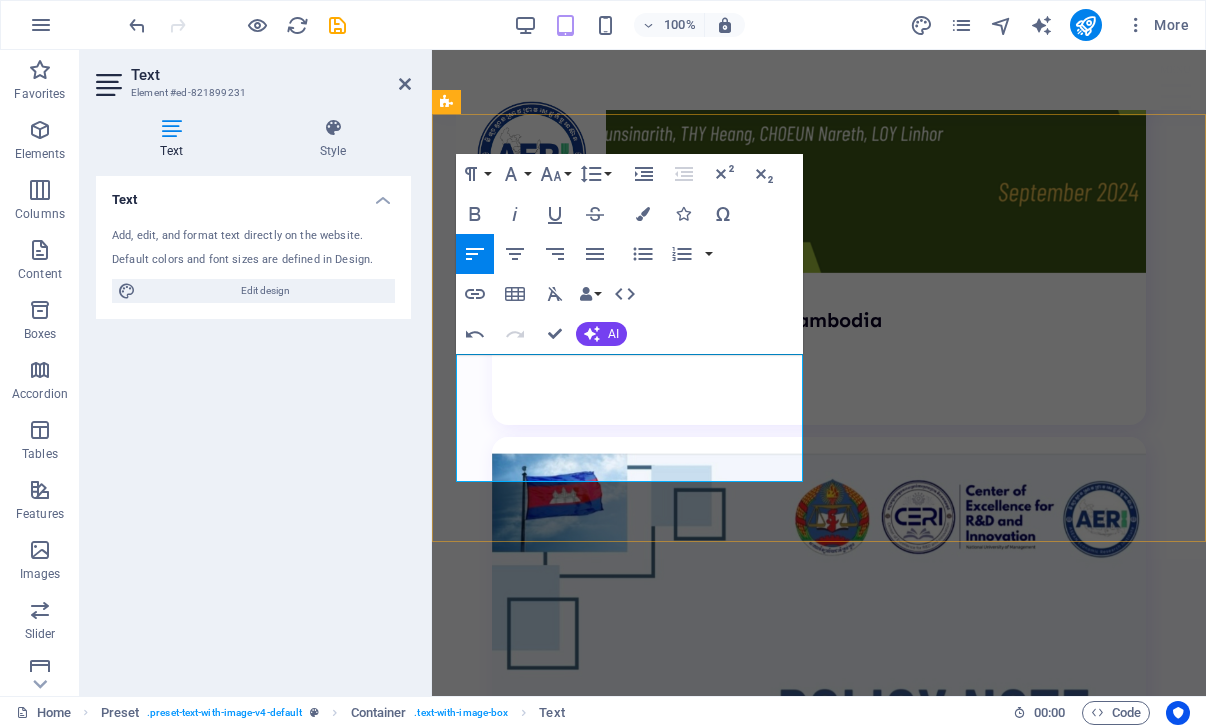 drag, startPoint x: 749, startPoint y: 395, endPoint x: 774, endPoint y: 444, distance: 55.00909 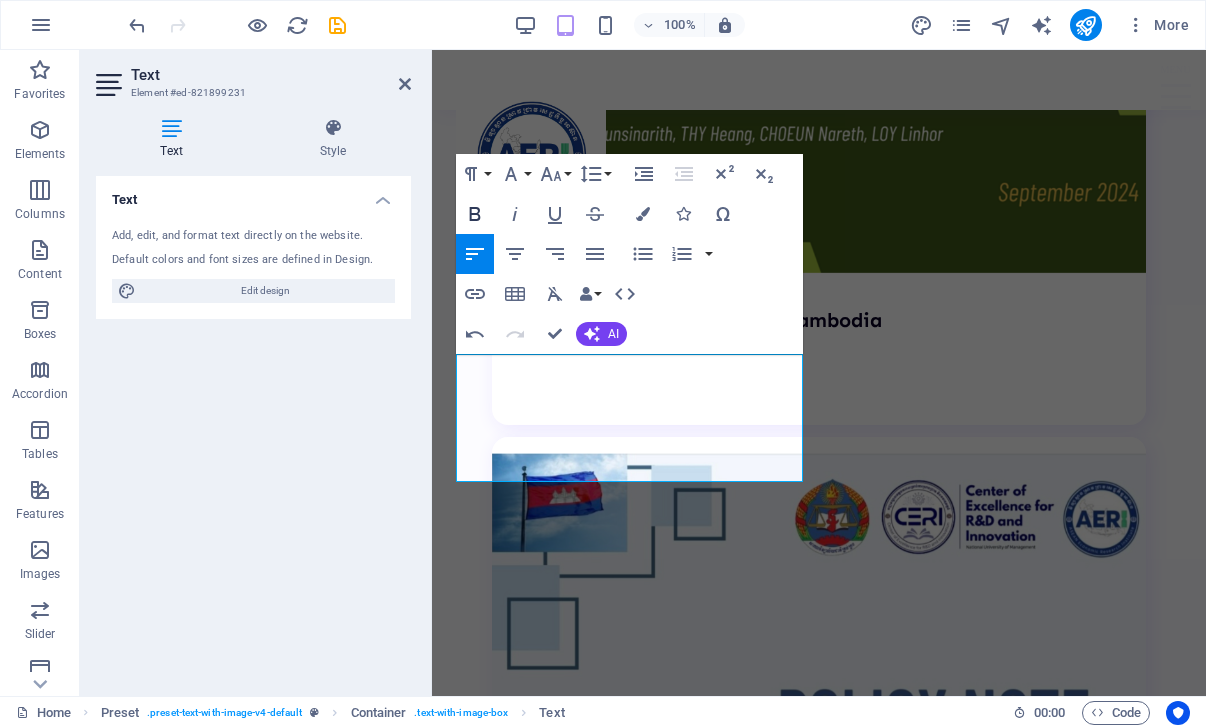 click 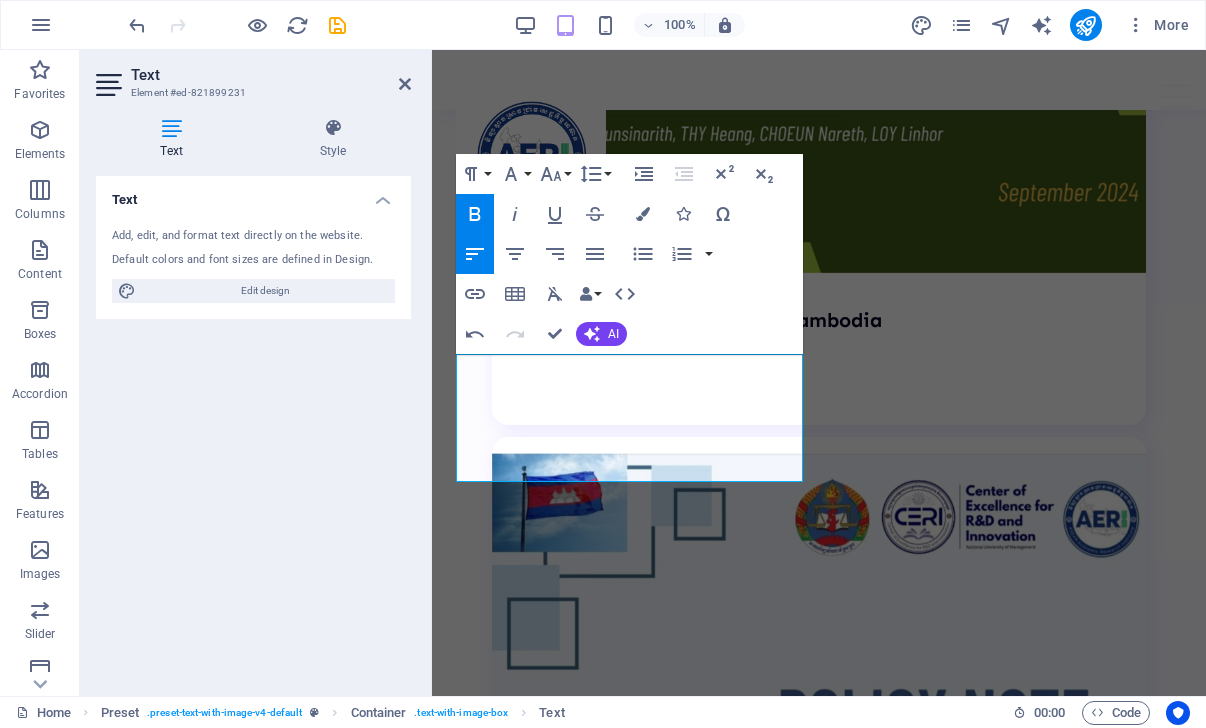 click 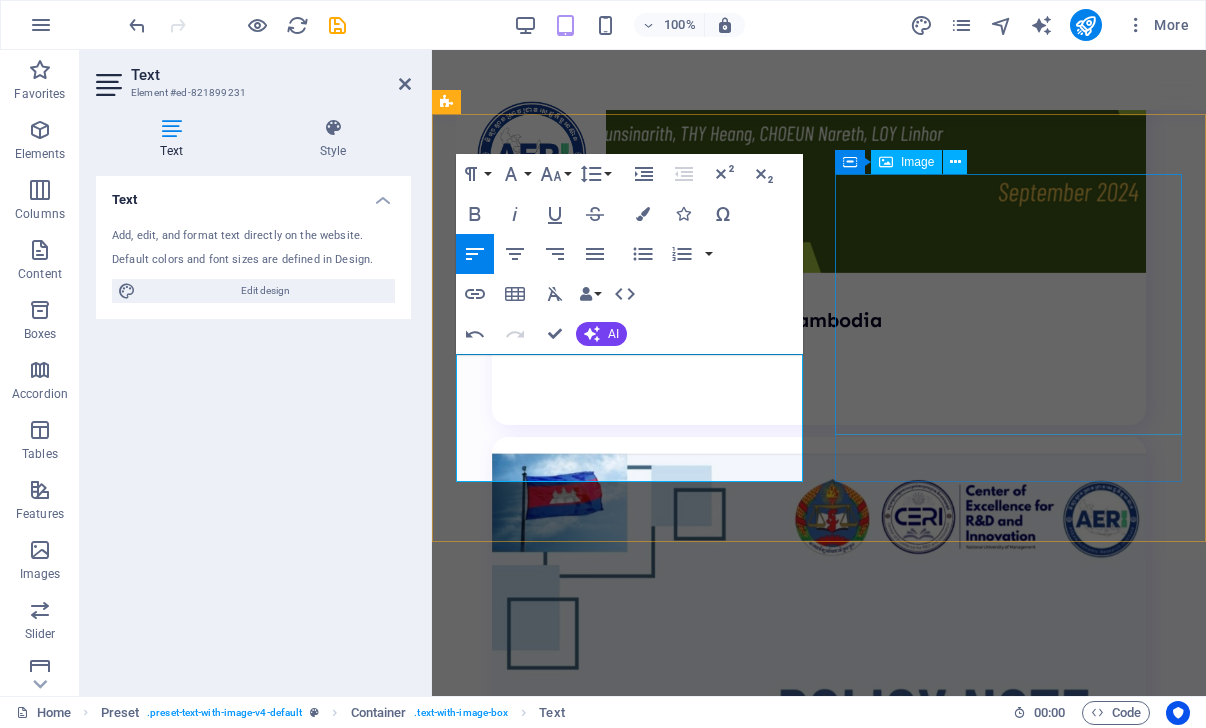 click at bounding box center (819, 4731) 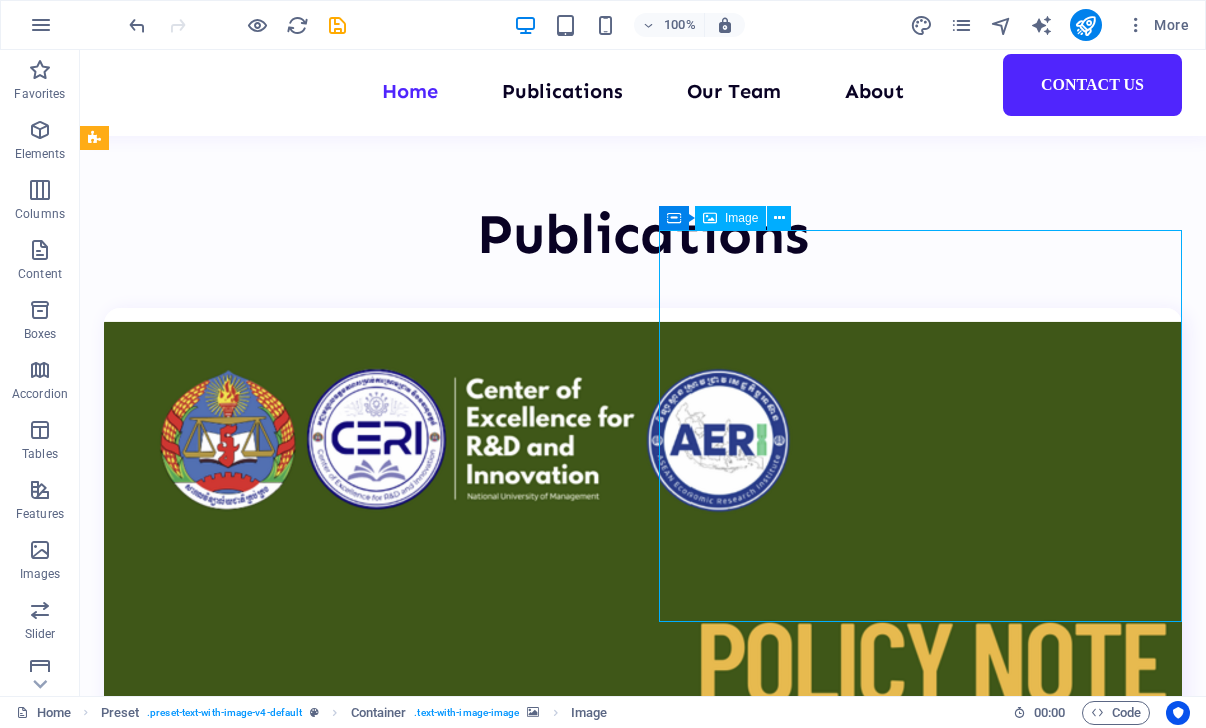 scroll, scrollTop: 4007, scrollLeft: 0, axis: vertical 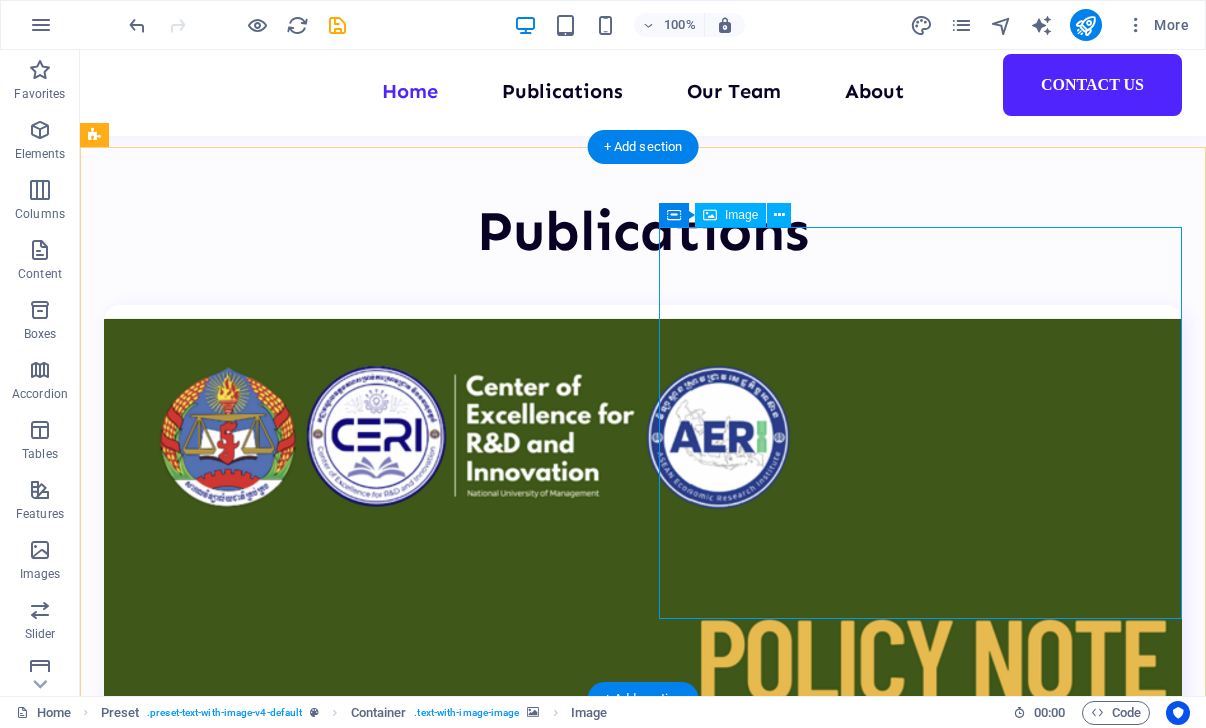 click at bounding box center [643, 8221] 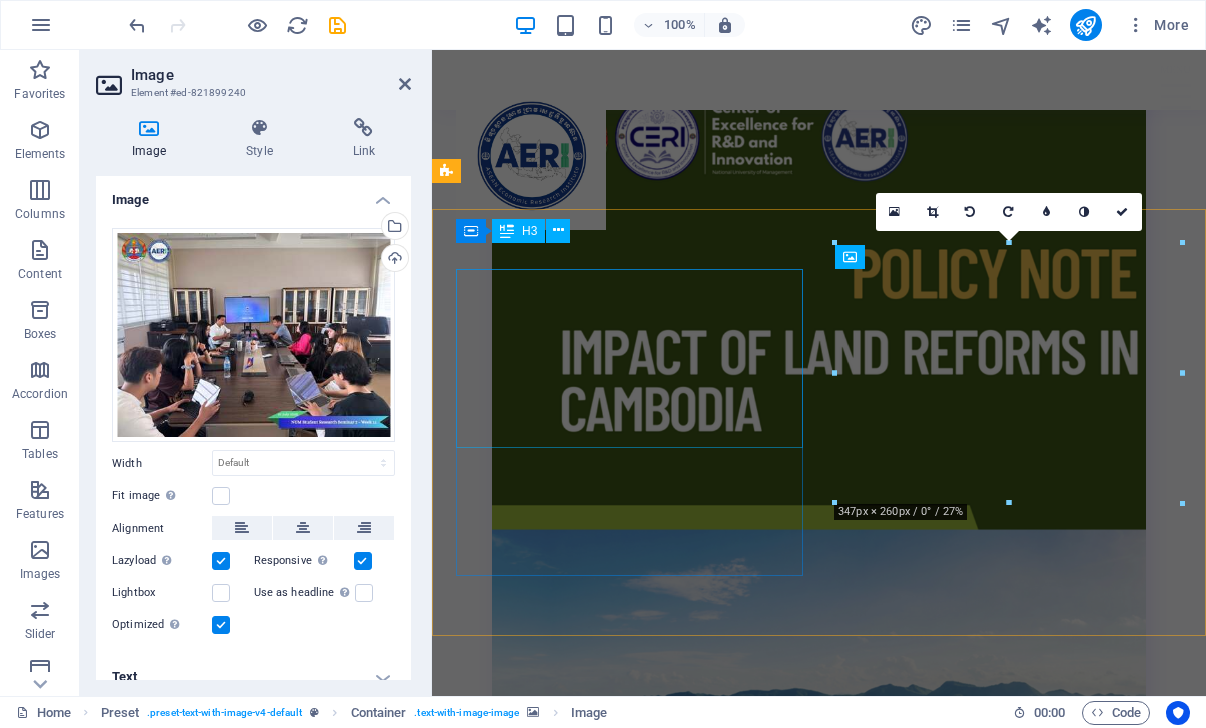 scroll, scrollTop: 4758, scrollLeft: 0, axis: vertical 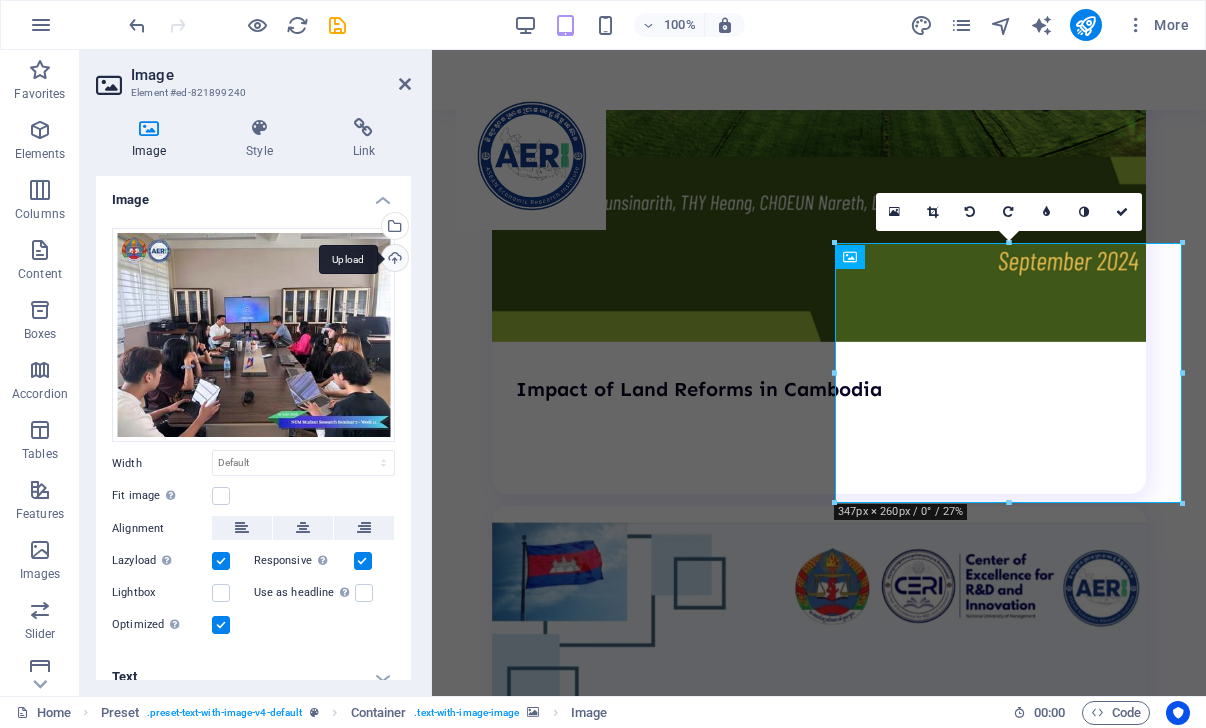click on "Upload" at bounding box center [393, 260] 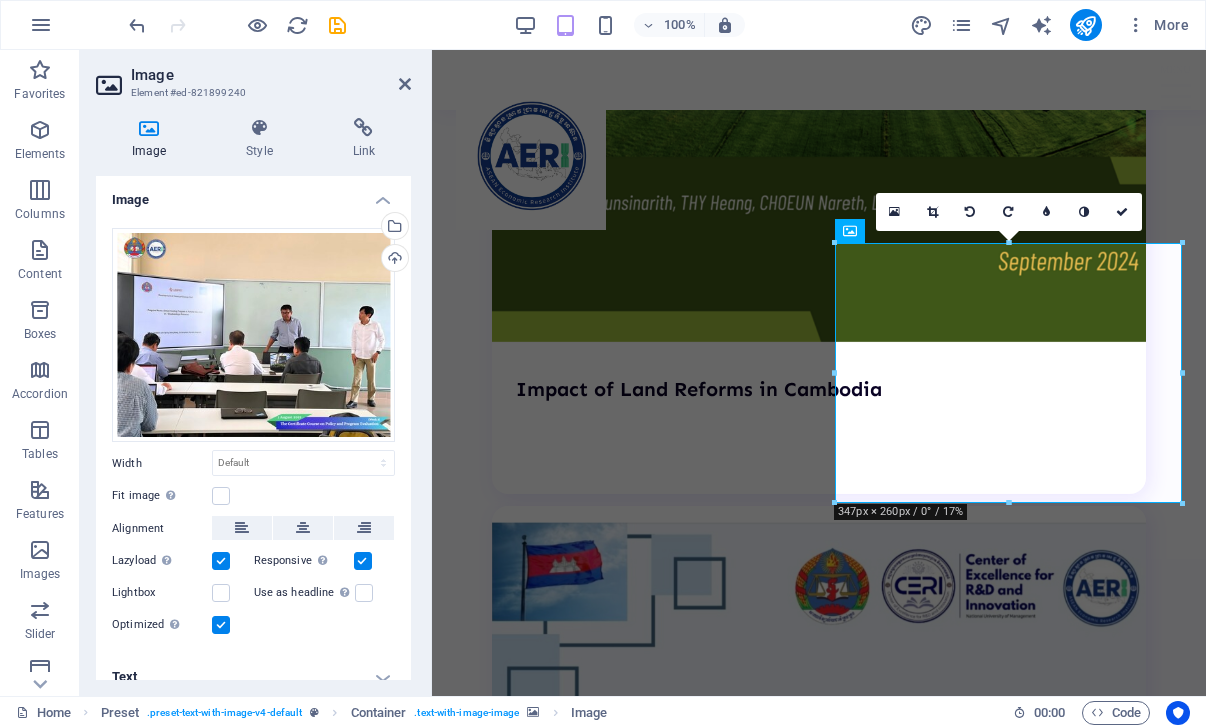 click at bounding box center [1123, 212] 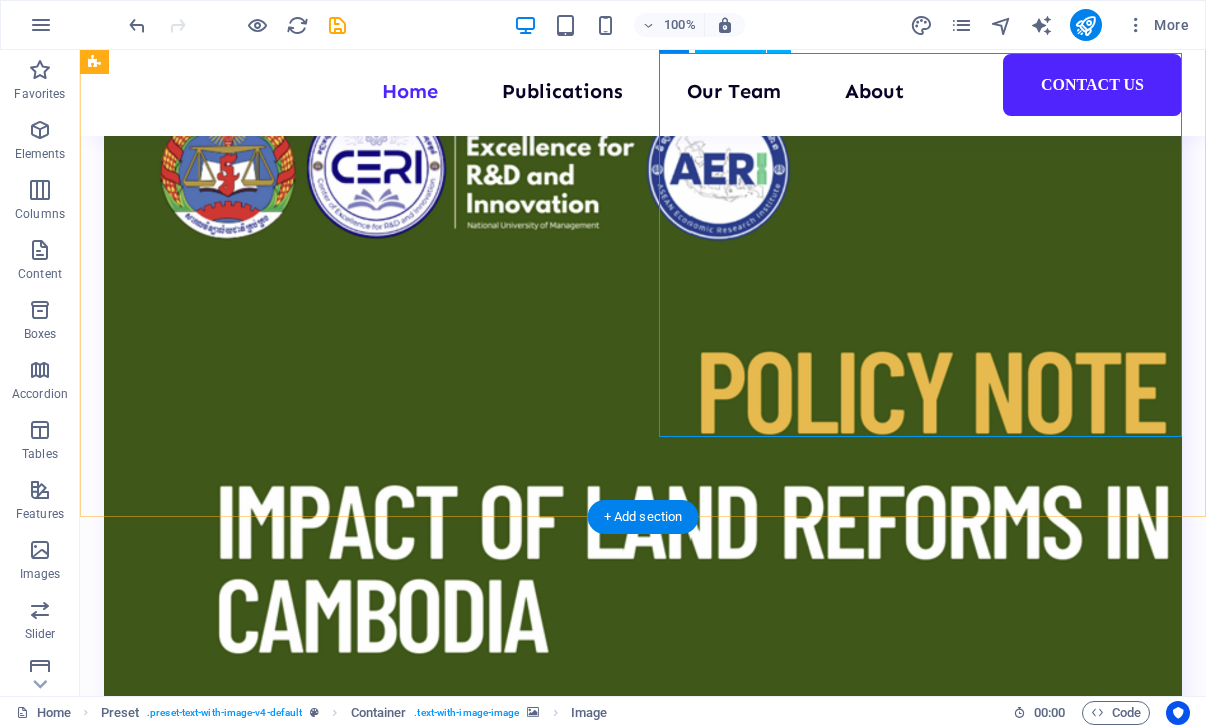 scroll, scrollTop: 4278, scrollLeft: 0, axis: vertical 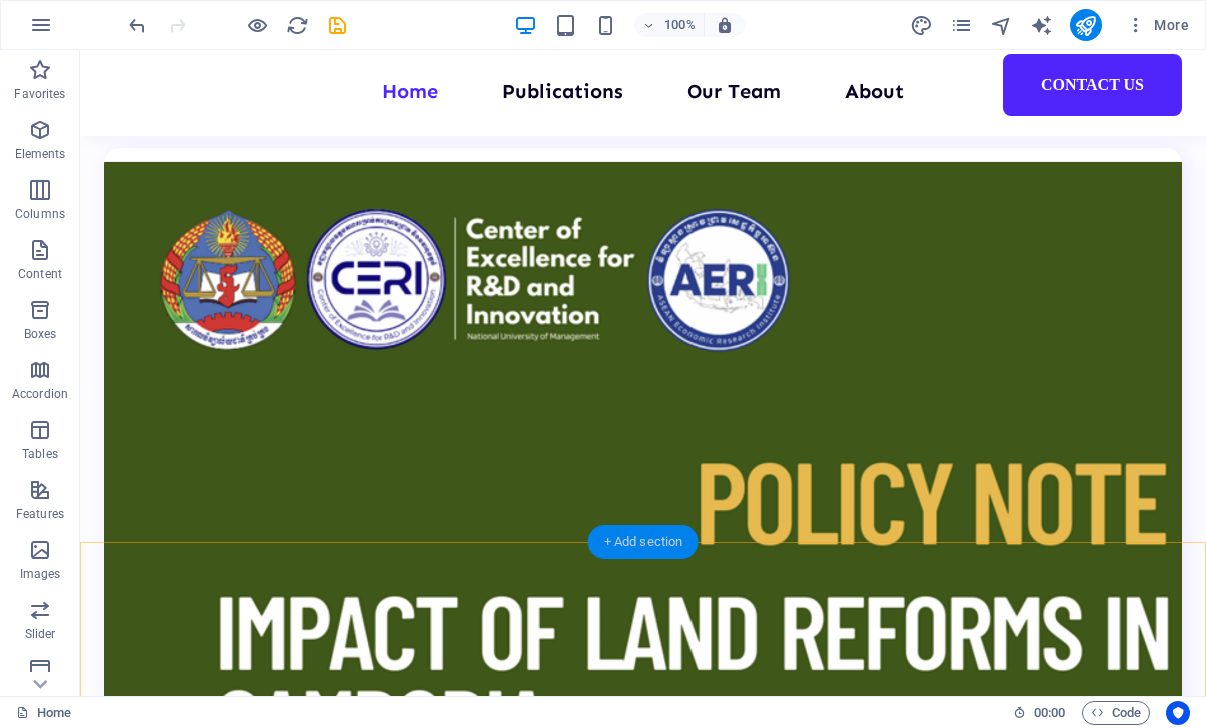 click on "+ Add section" at bounding box center (643, 542) 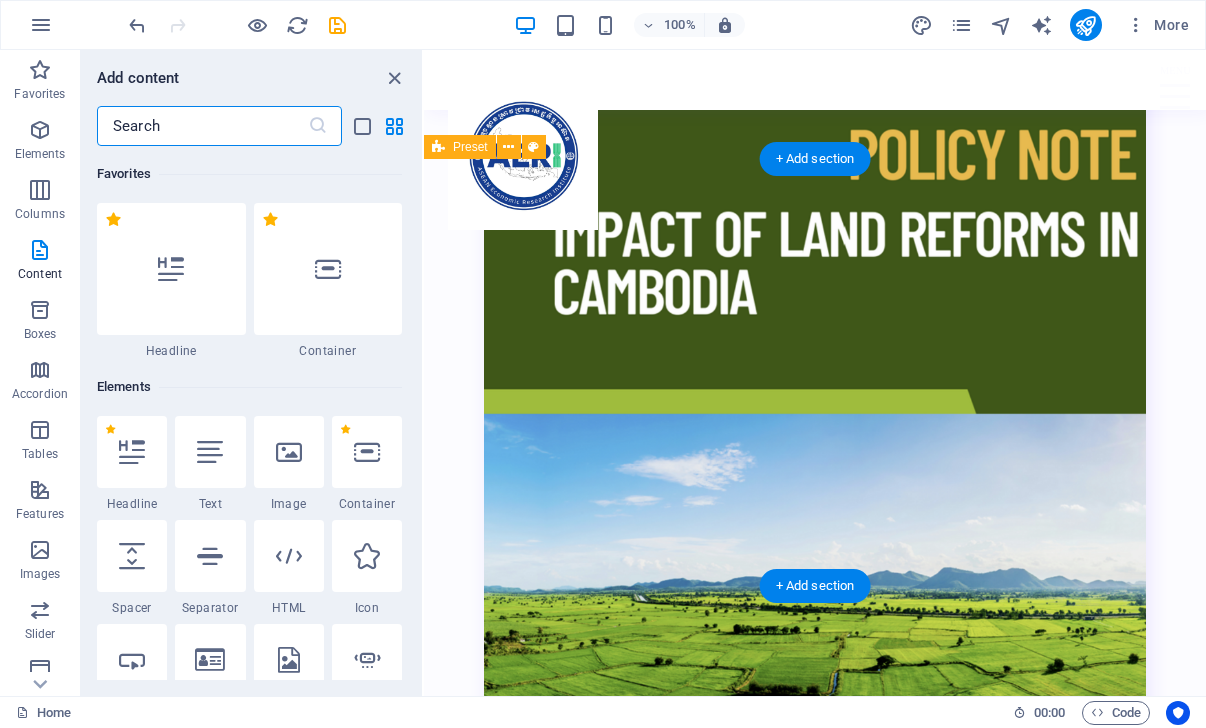 scroll, scrollTop: 4797, scrollLeft: 0, axis: vertical 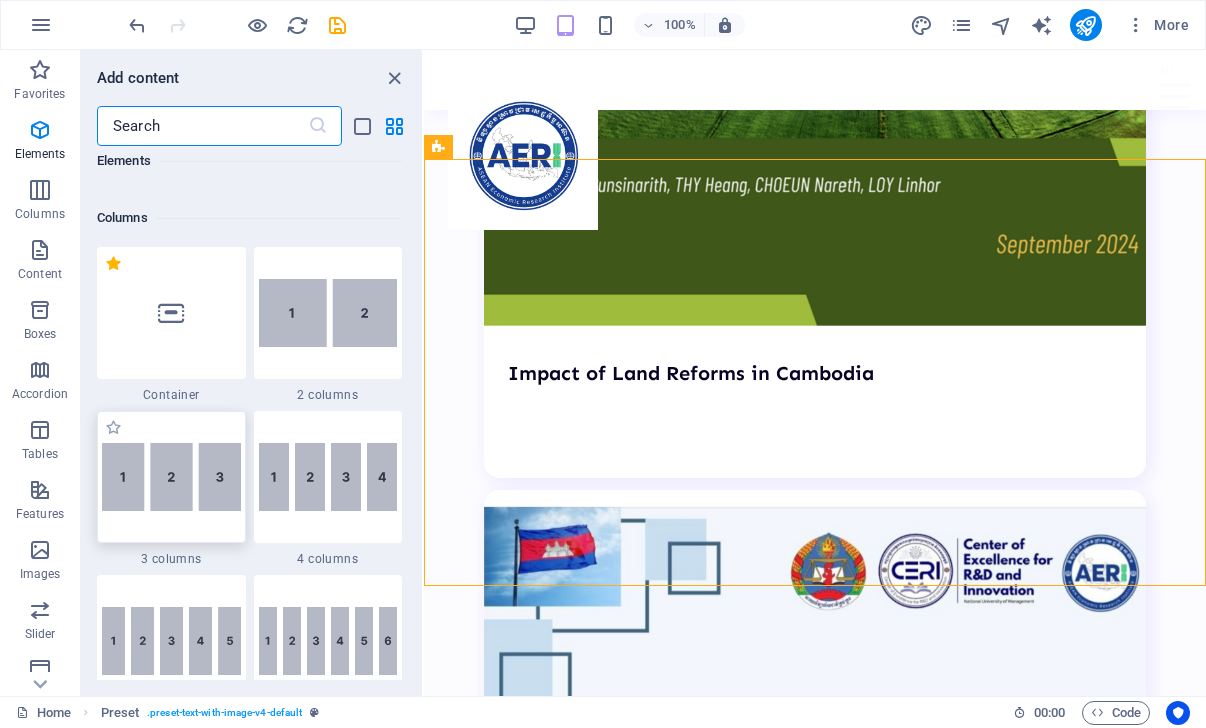 click at bounding box center [171, 477] 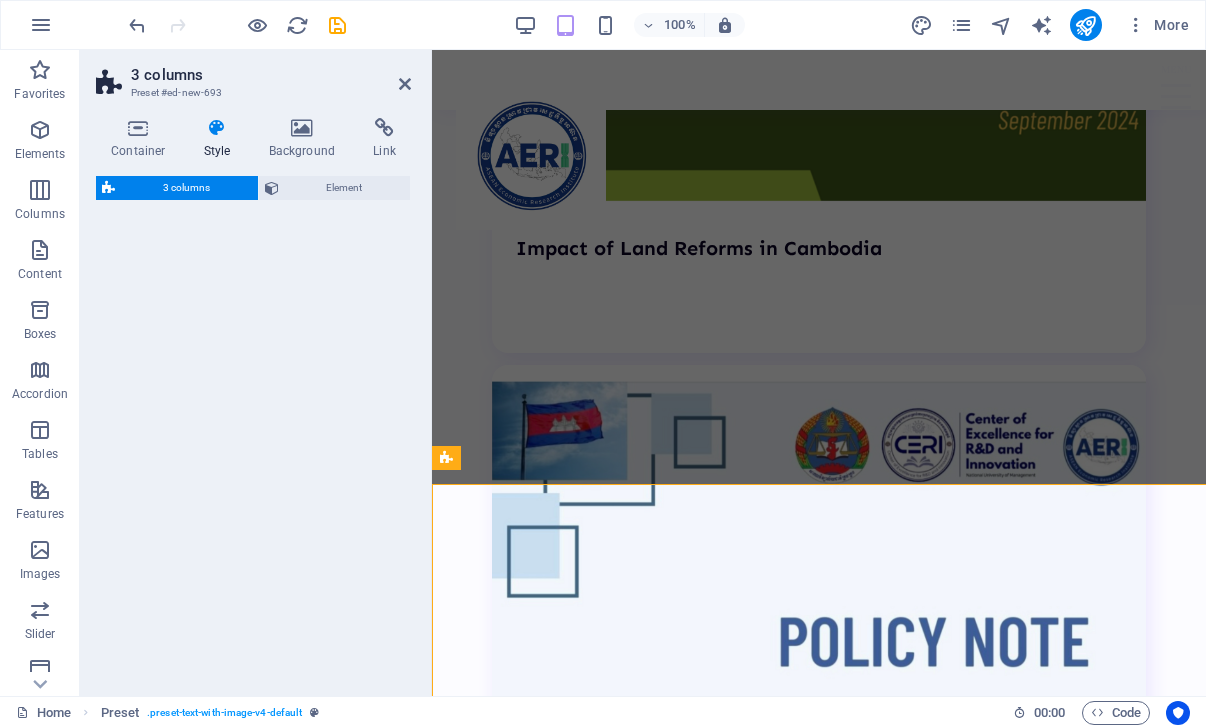 select on "rem" 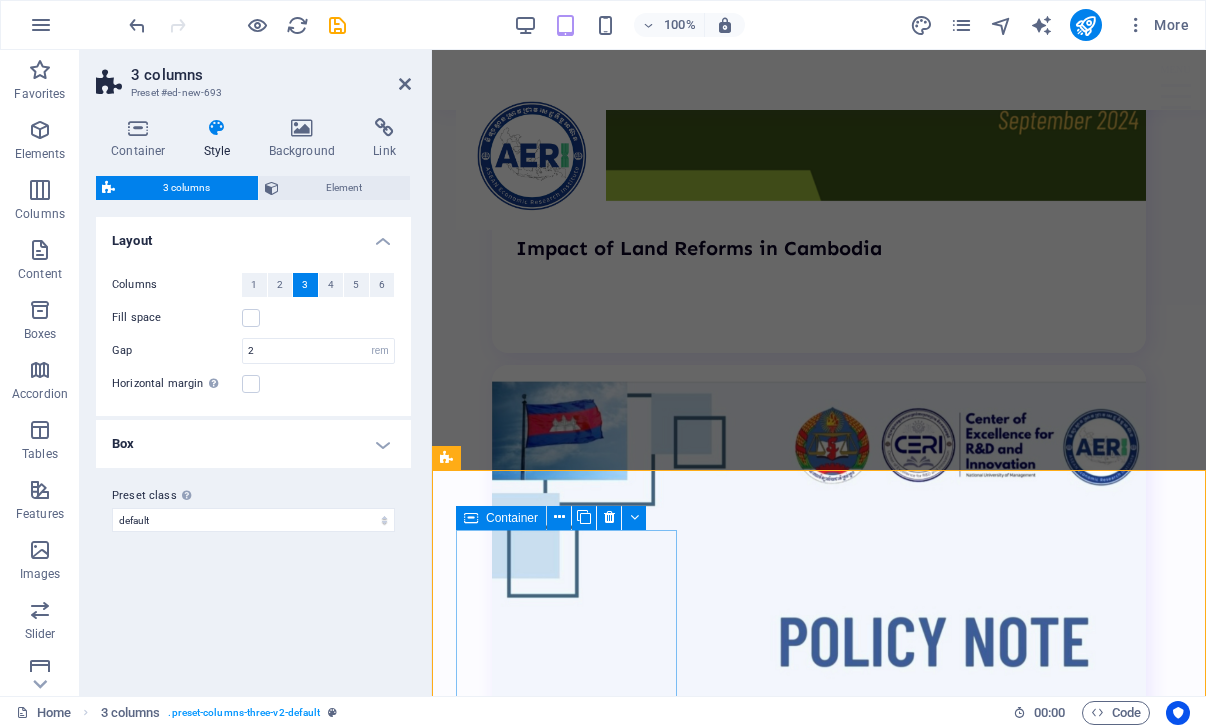 click on "Add elements" at bounding box center [566, 5358] 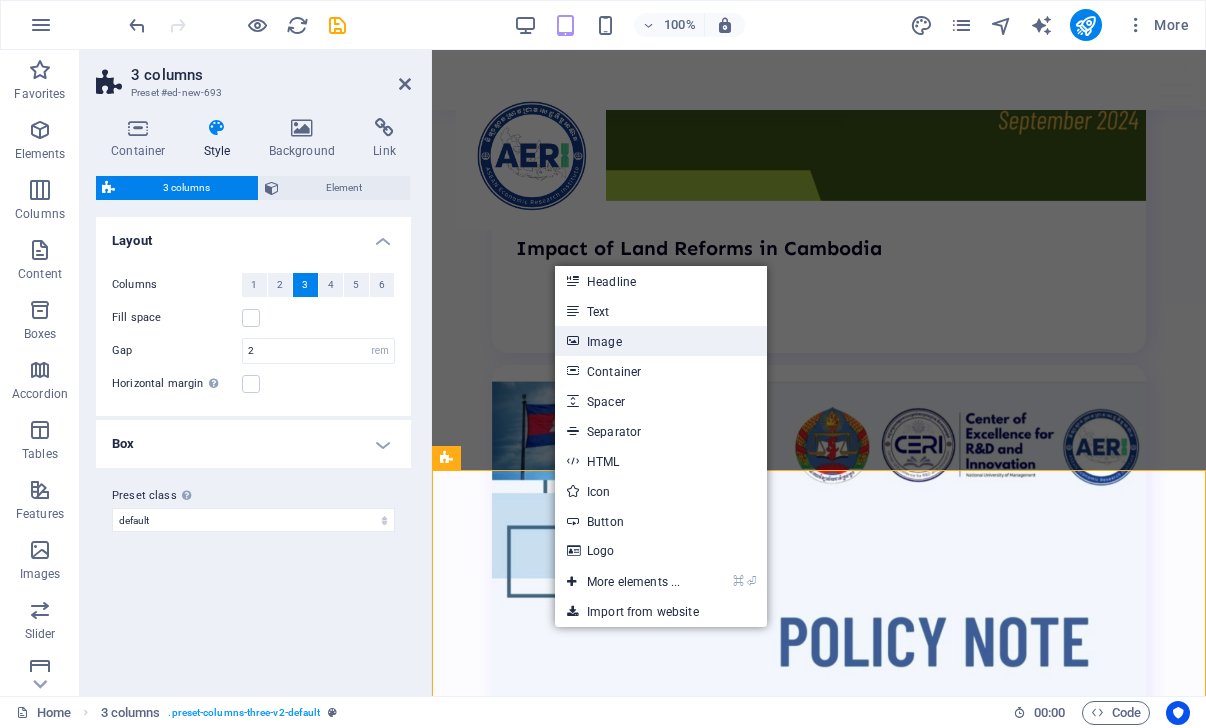 click on "Image" at bounding box center [661, 341] 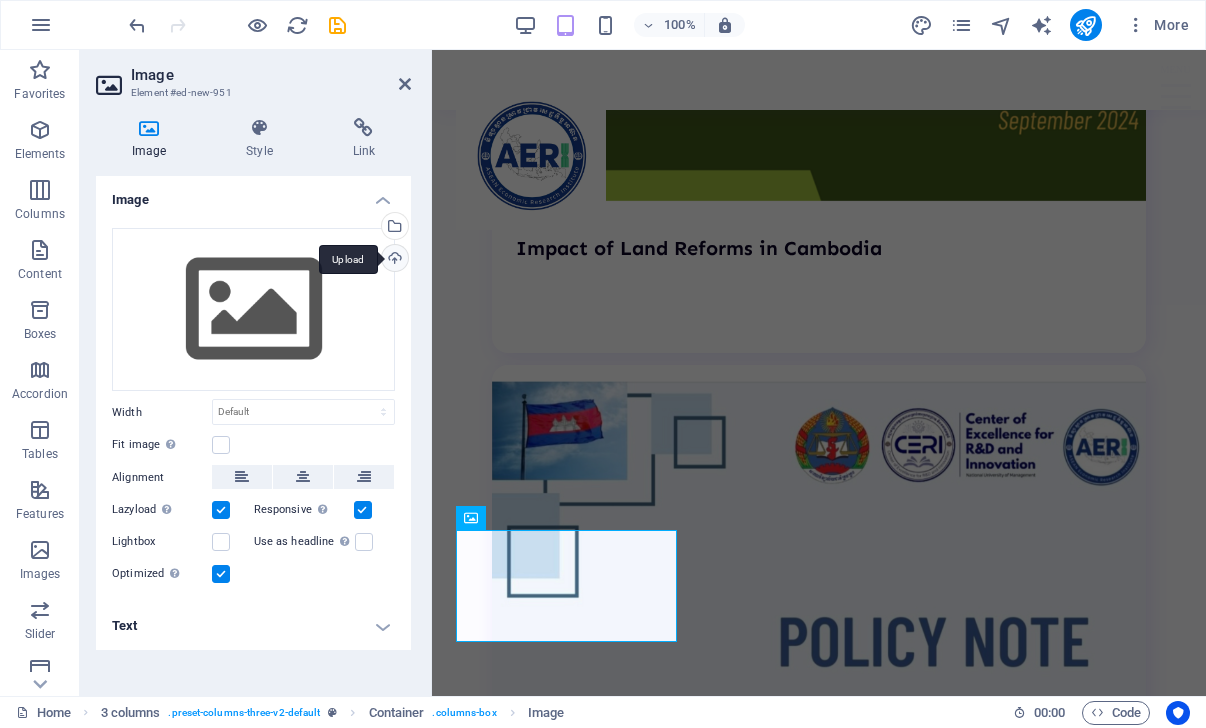 click on "Upload" at bounding box center (393, 260) 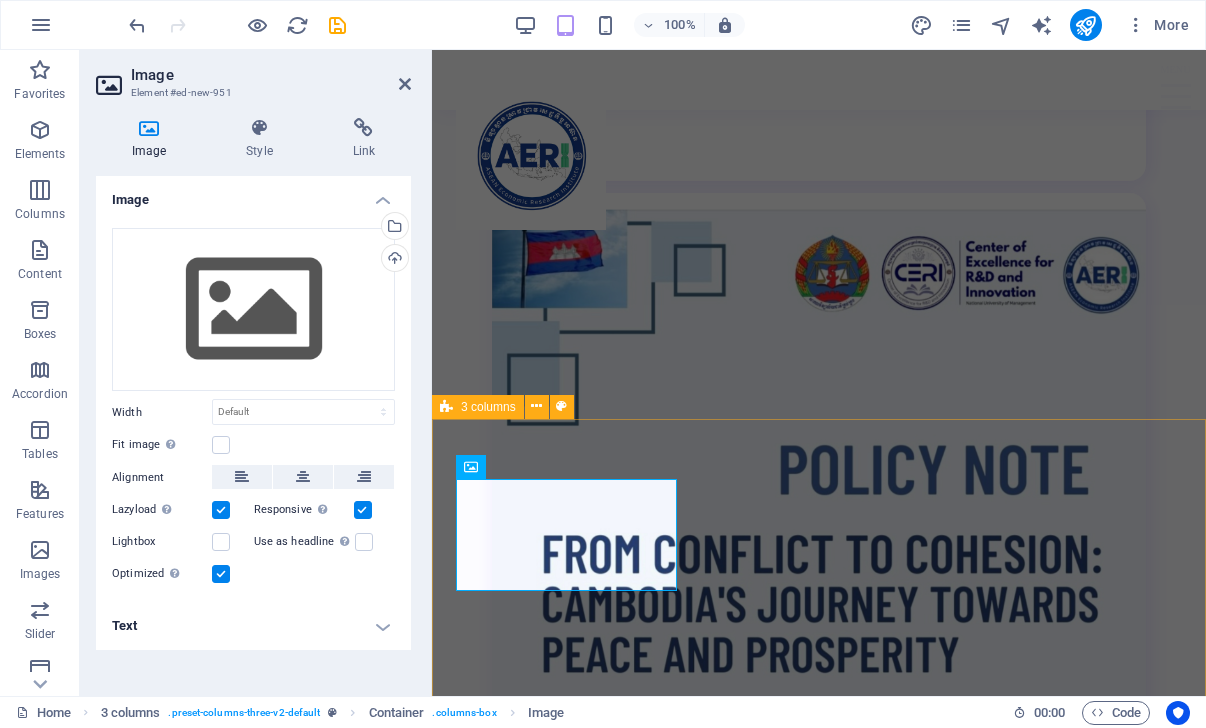 scroll, scrollTop: 5094, scrollLeft: 0, axis: vertical 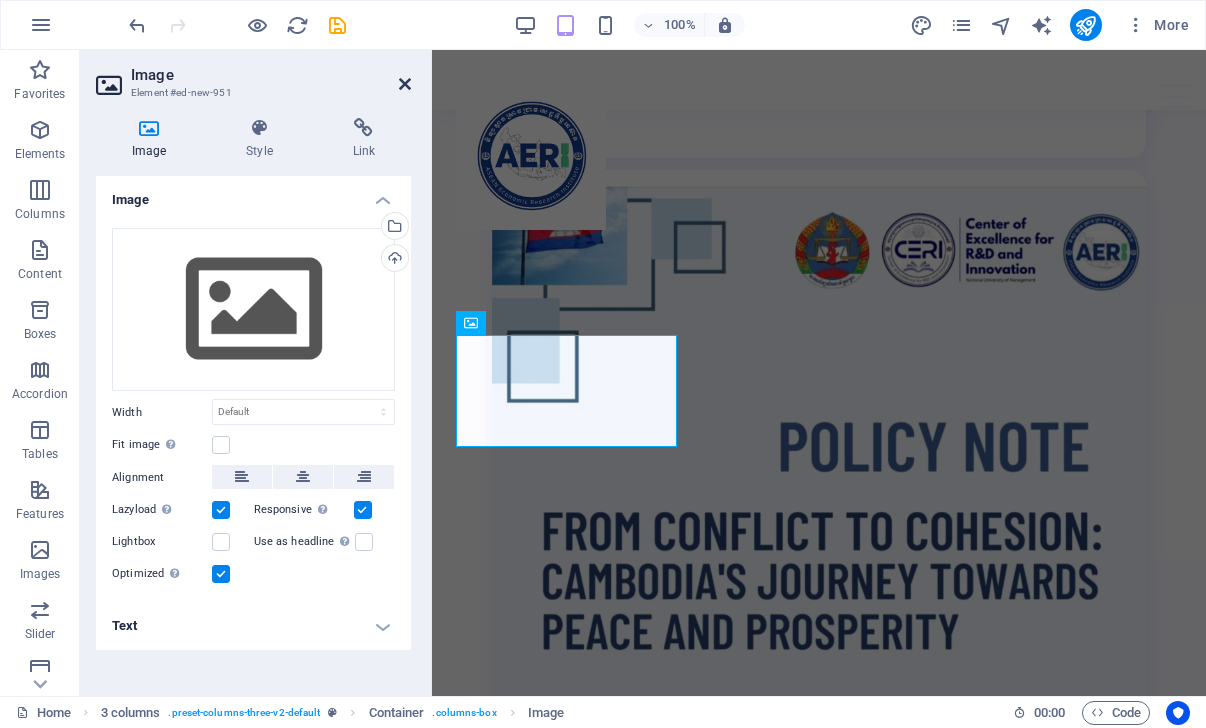 click at bounding box center [405, 84] 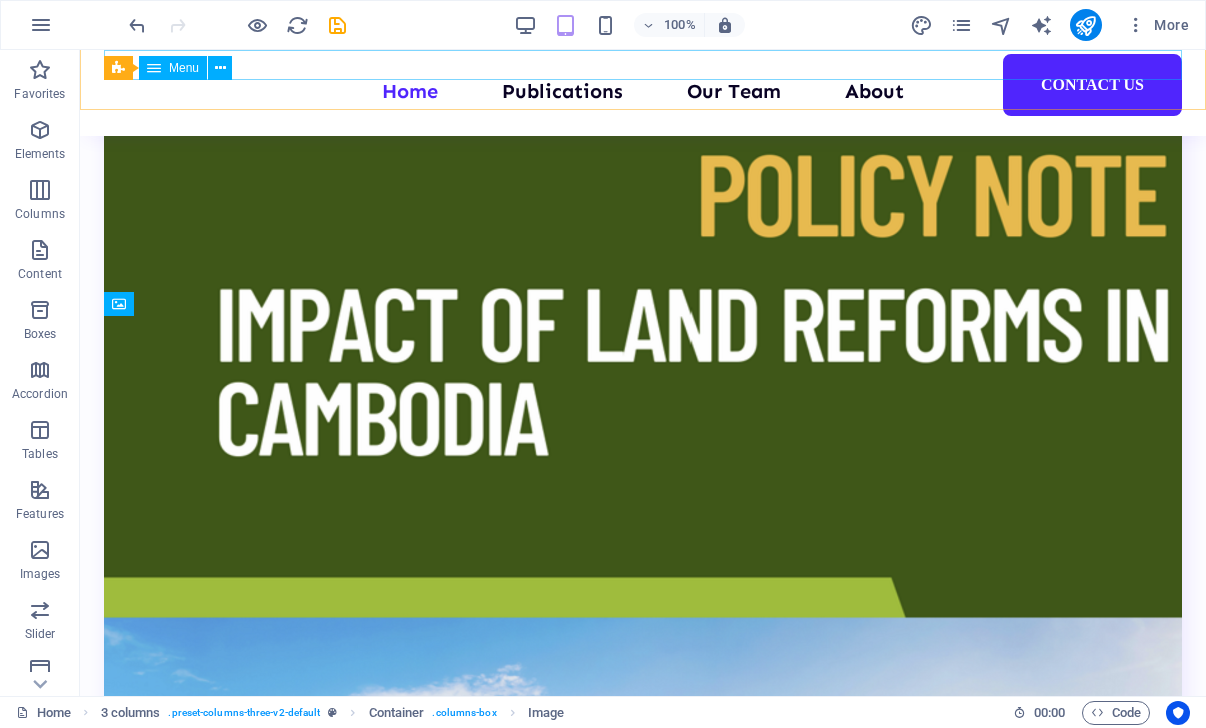 scroll, scrollTop: 4470, scrollLeft: 0, axis: vertical 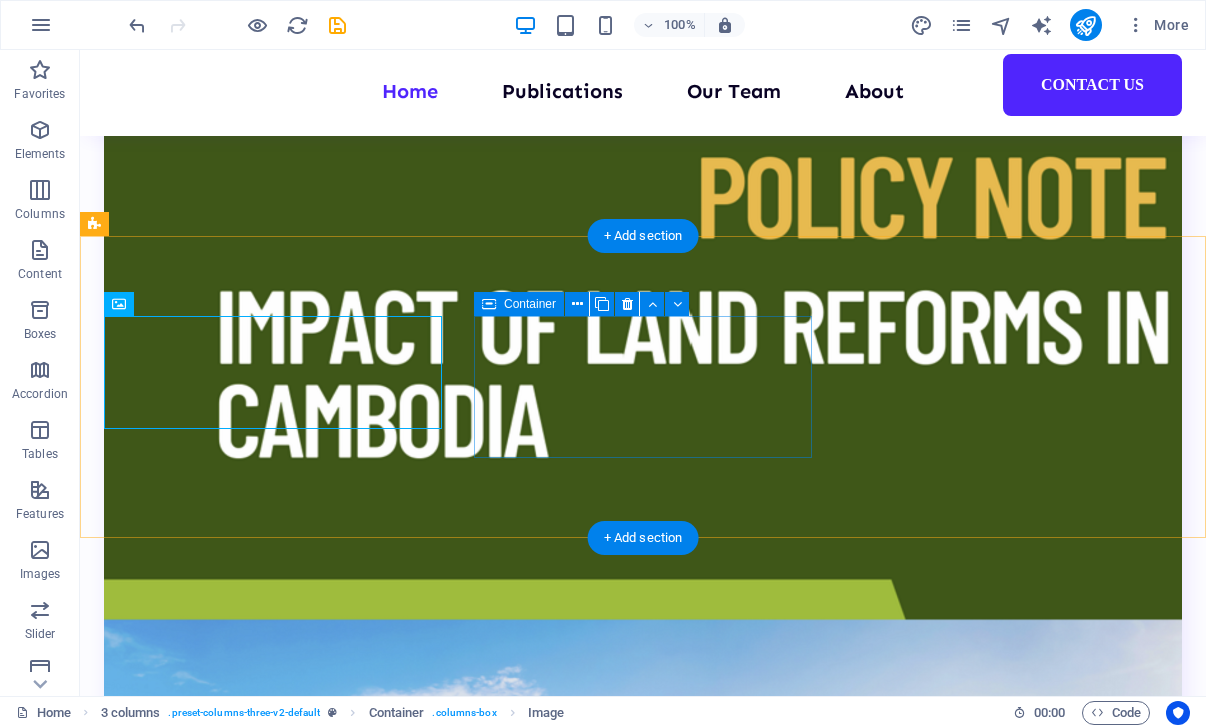click on "Add elements" at bounding box center (214, 8606) 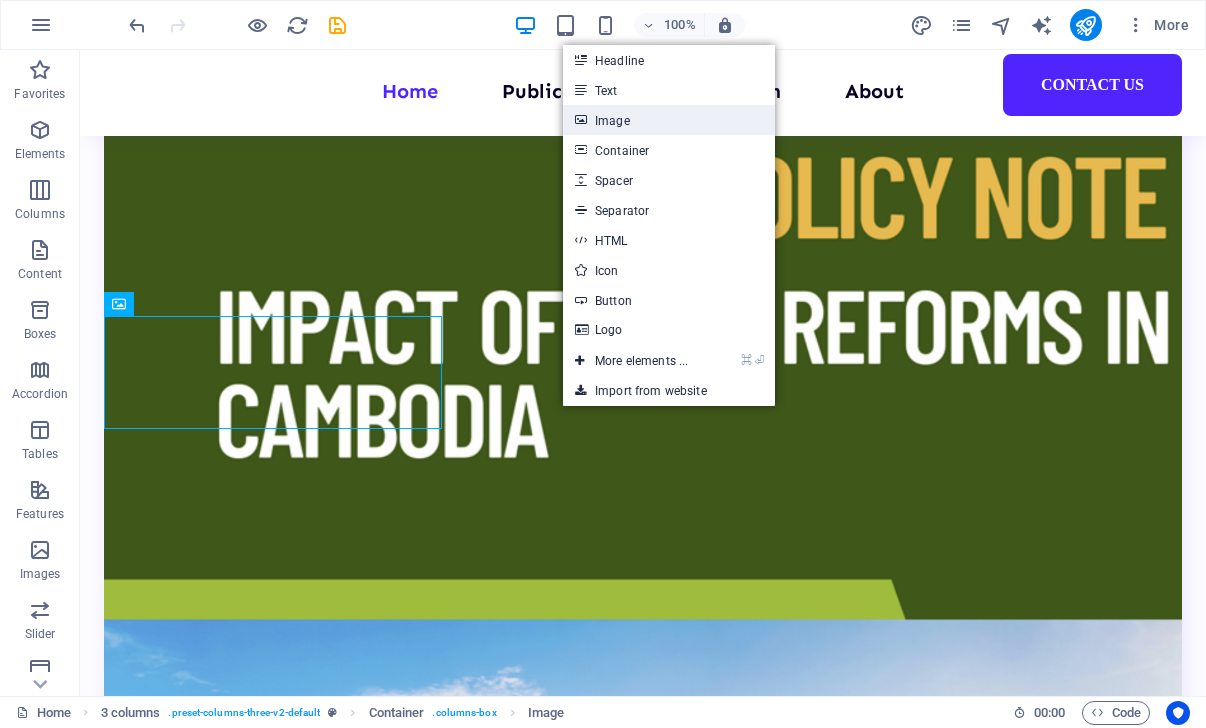click on "Image" at bounding box center [669, 120] 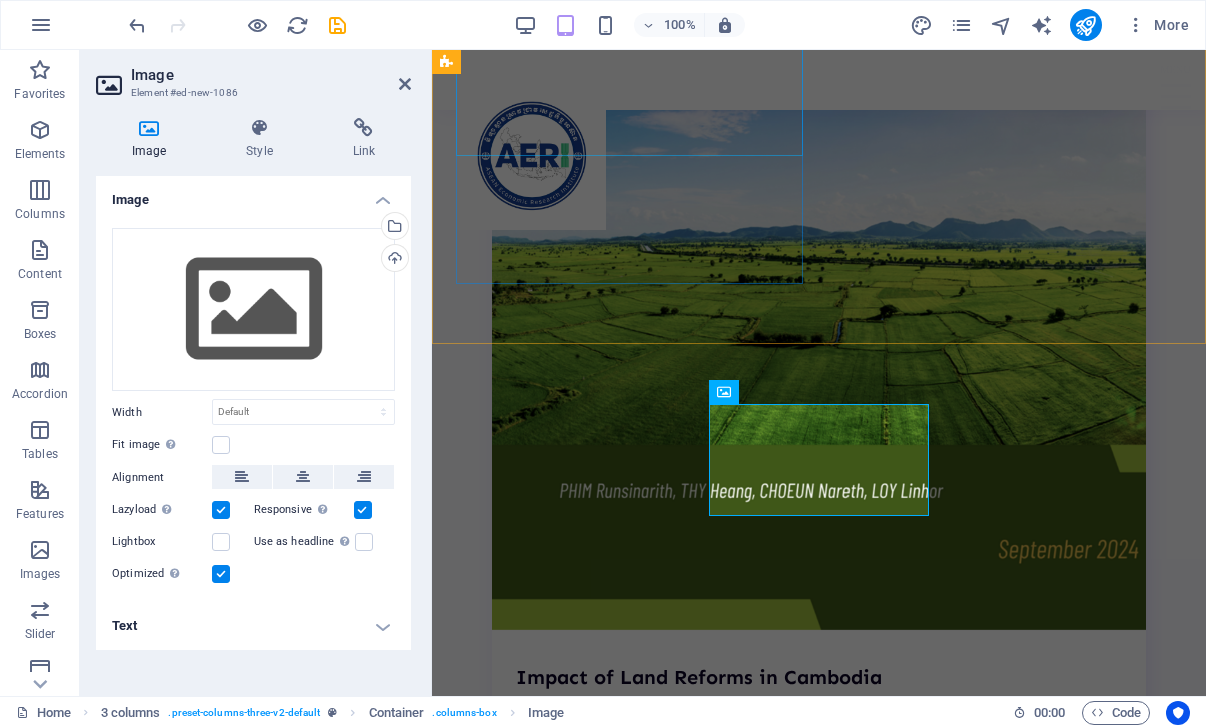 scroll, scrollTop: 5112, scrollLeft: 0, axis: vertical 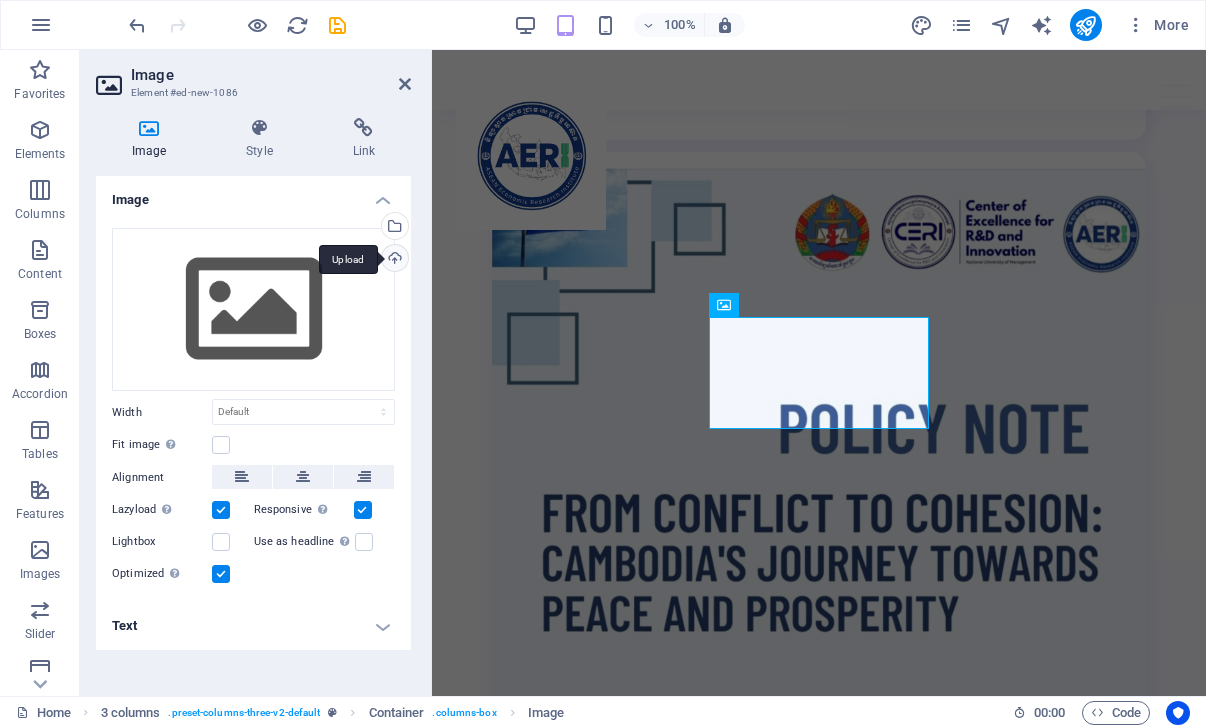 click on "Upload" at bounding box center (393, 260) 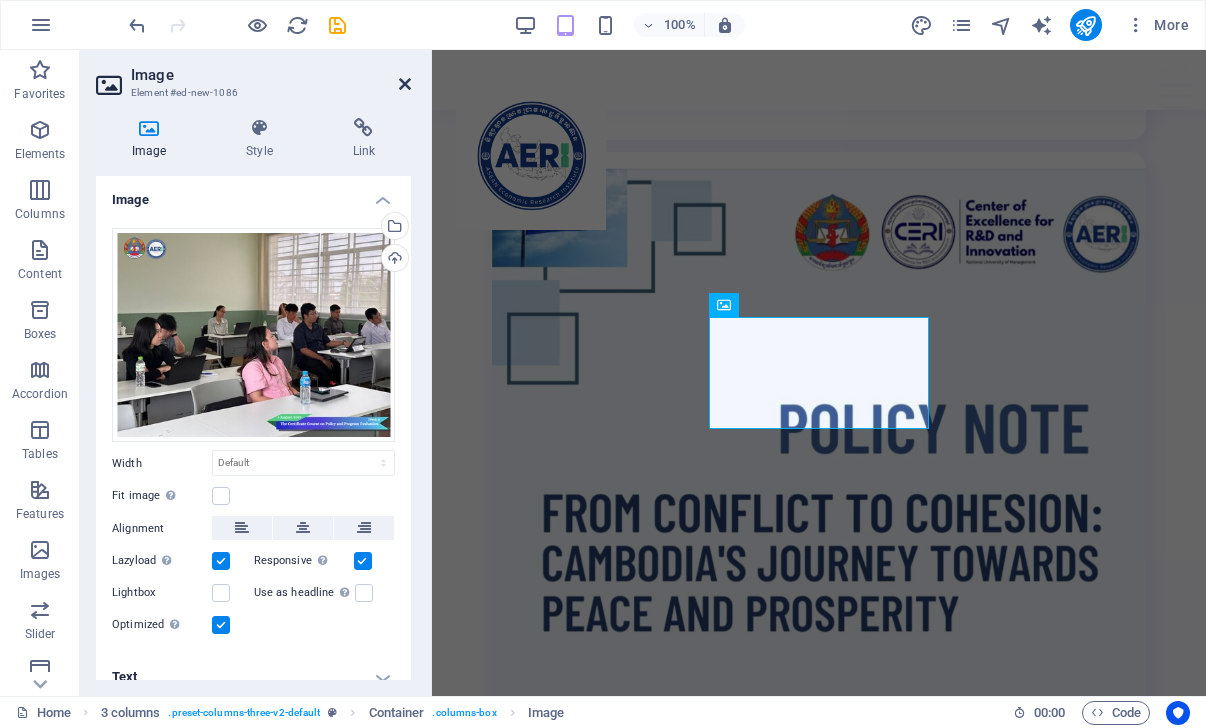 click at bounding box center (405, 84) 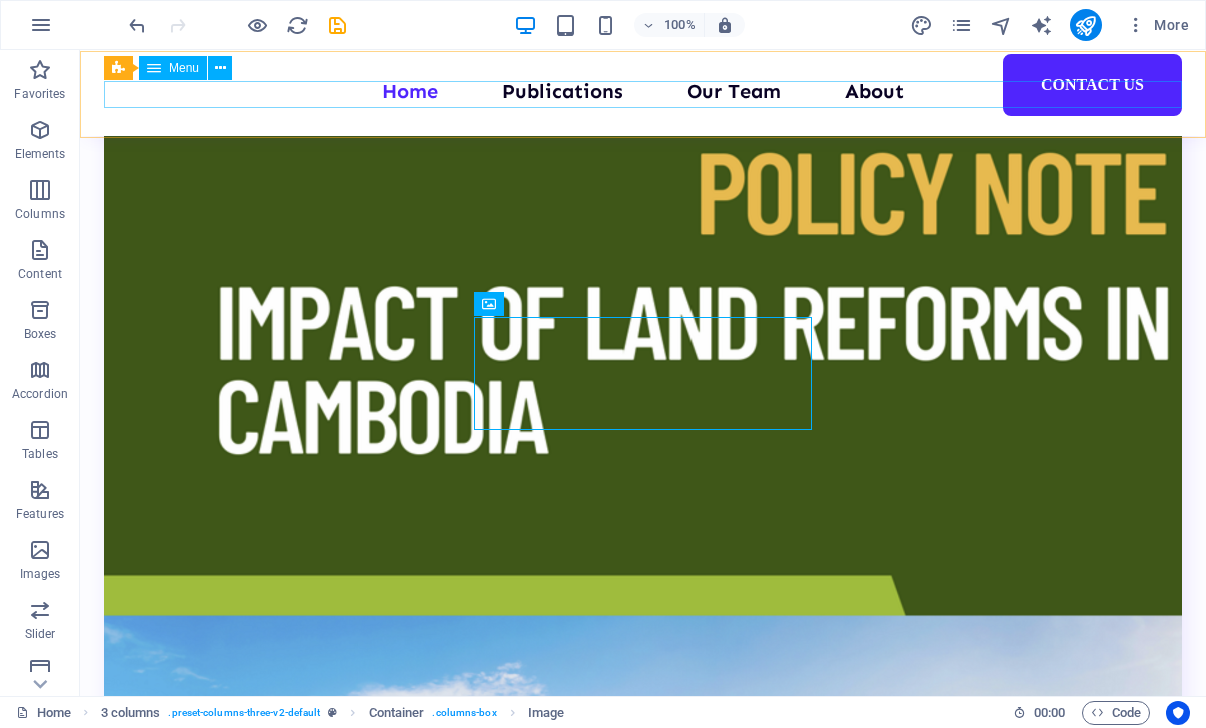 scroll, scrollTop: 4470, scrollLeft: 0, axis: vertical 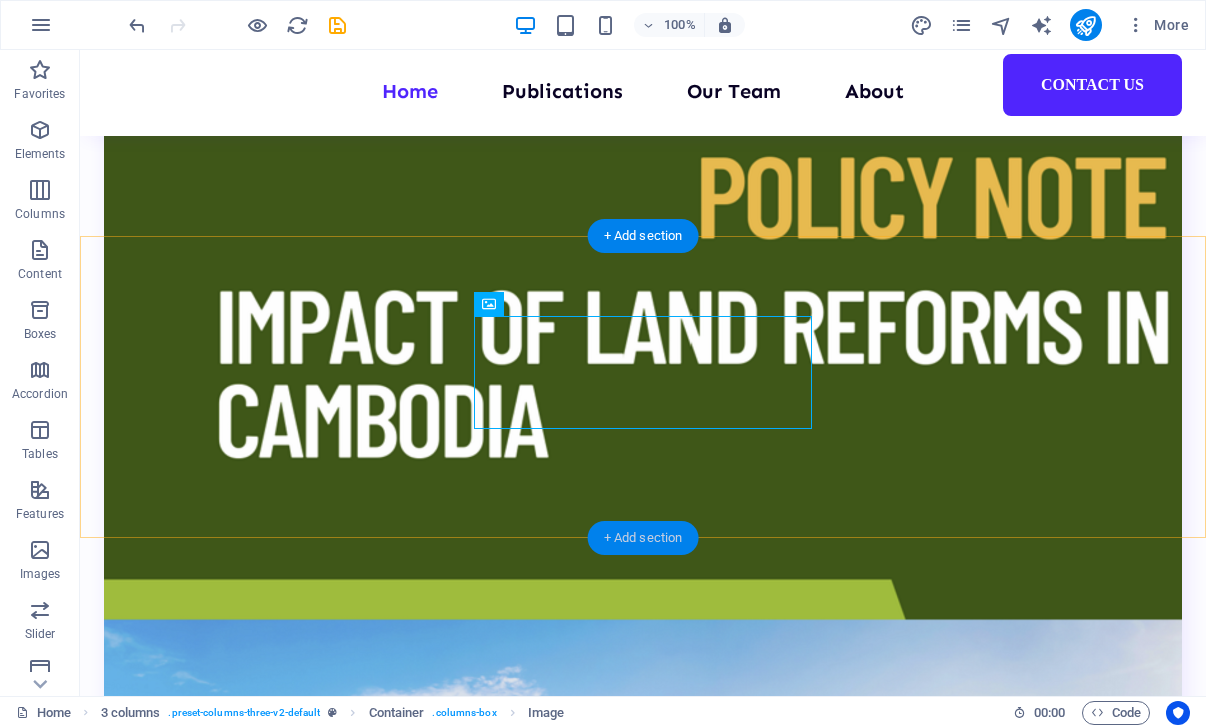 click on "+ Add section" at bounding box center (643, 538) 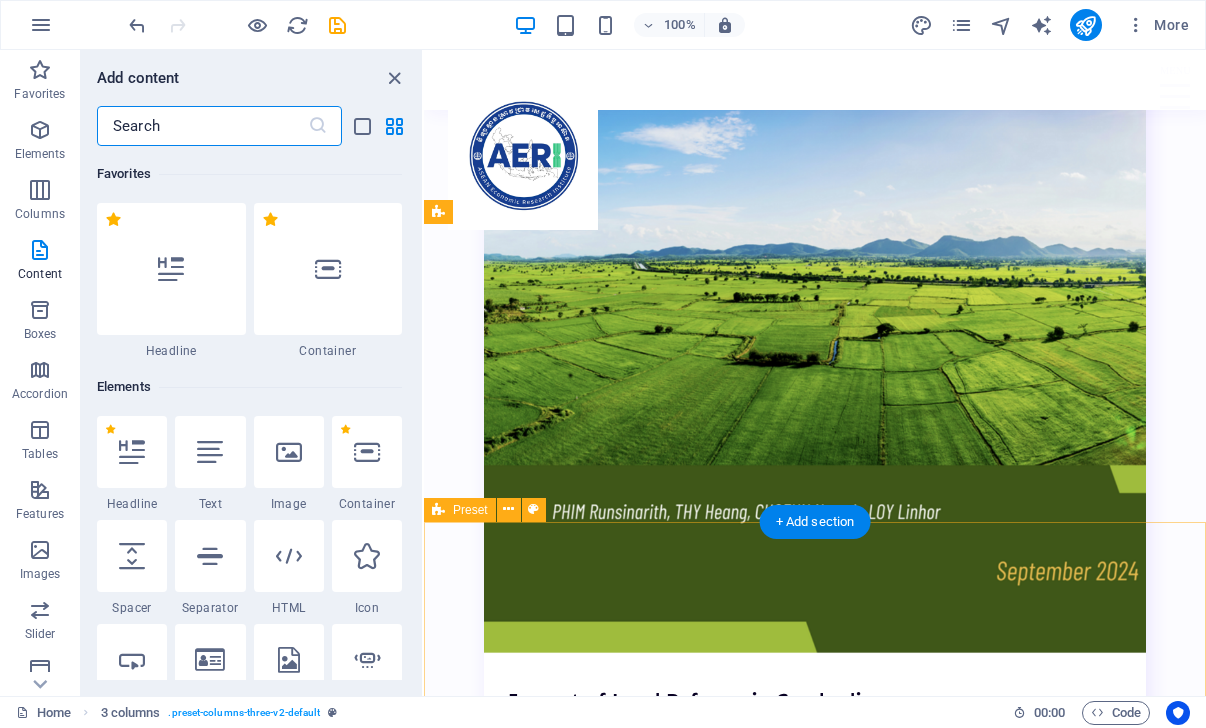 scroll, scrollTop: 5159, scrollLeft: 0, axis: vertical 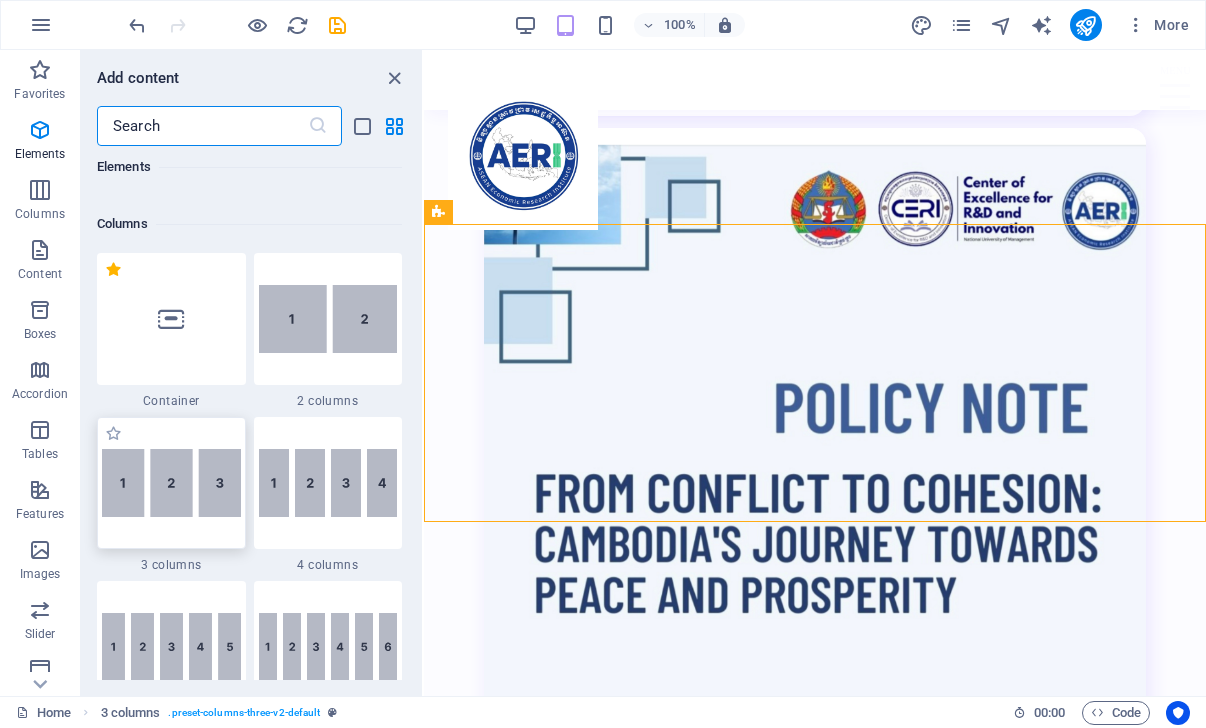 click at bounding box center (171, 483) 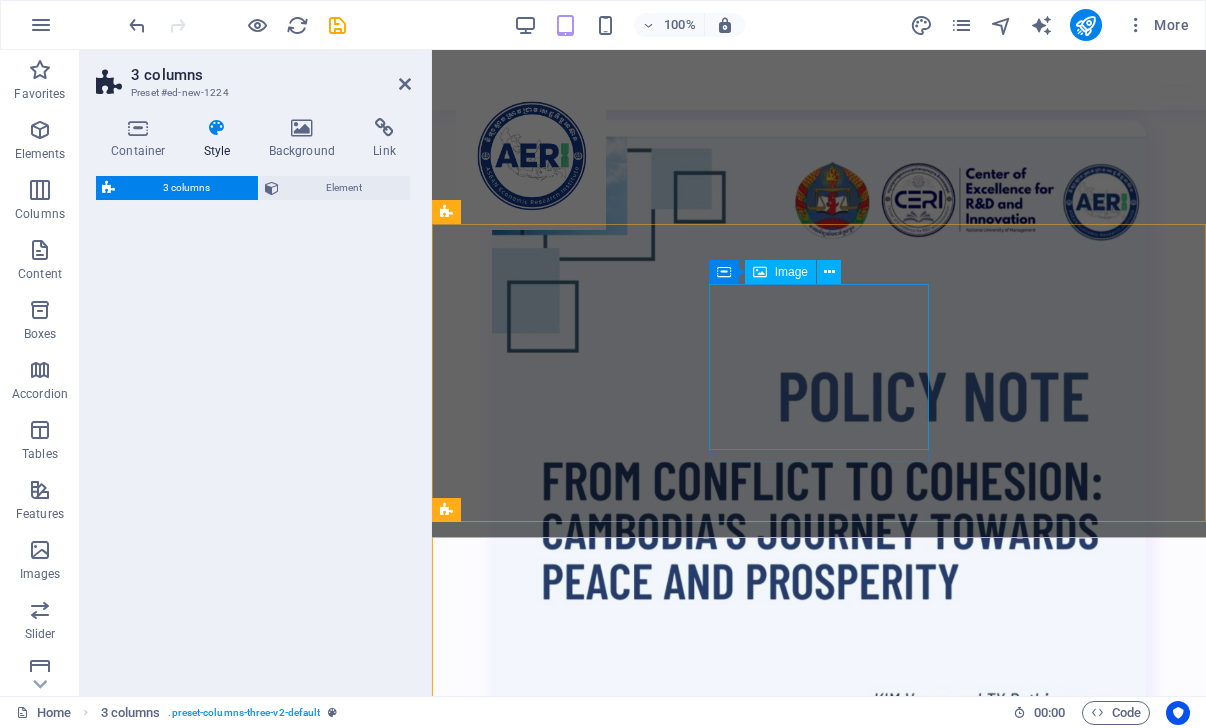 select on "rem" 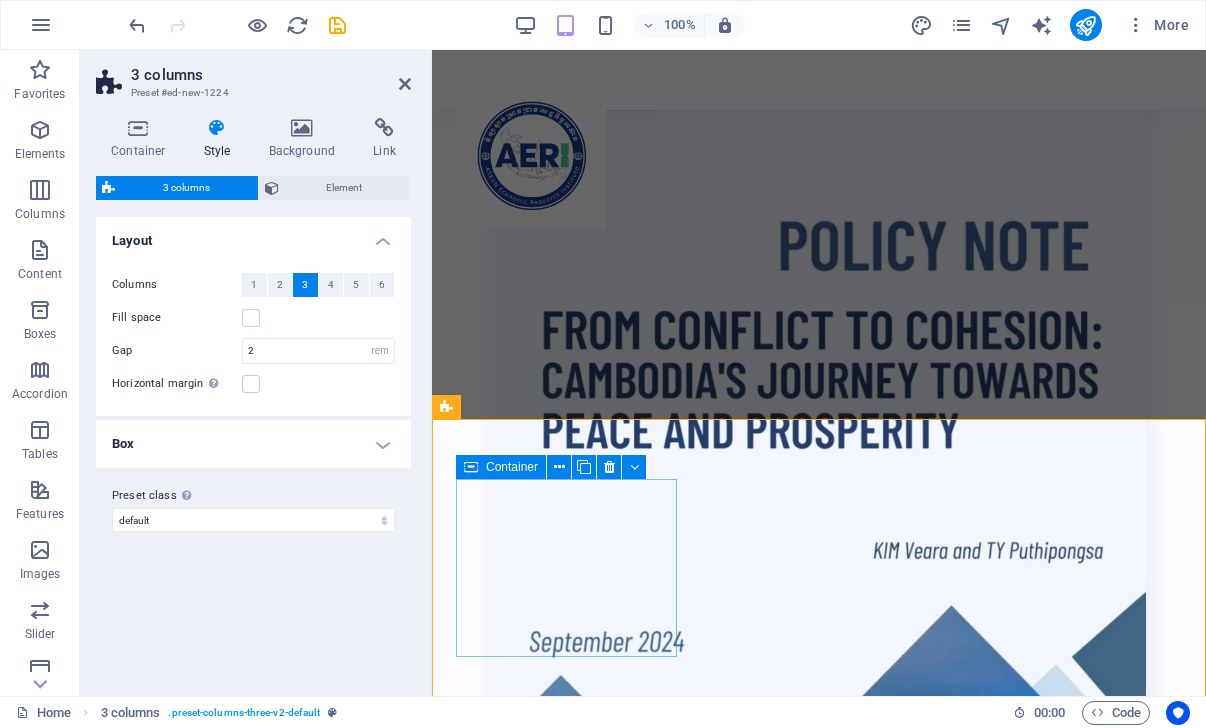 scroll, scrollTop: 5306, scrollLeft: 0, axis: vertical 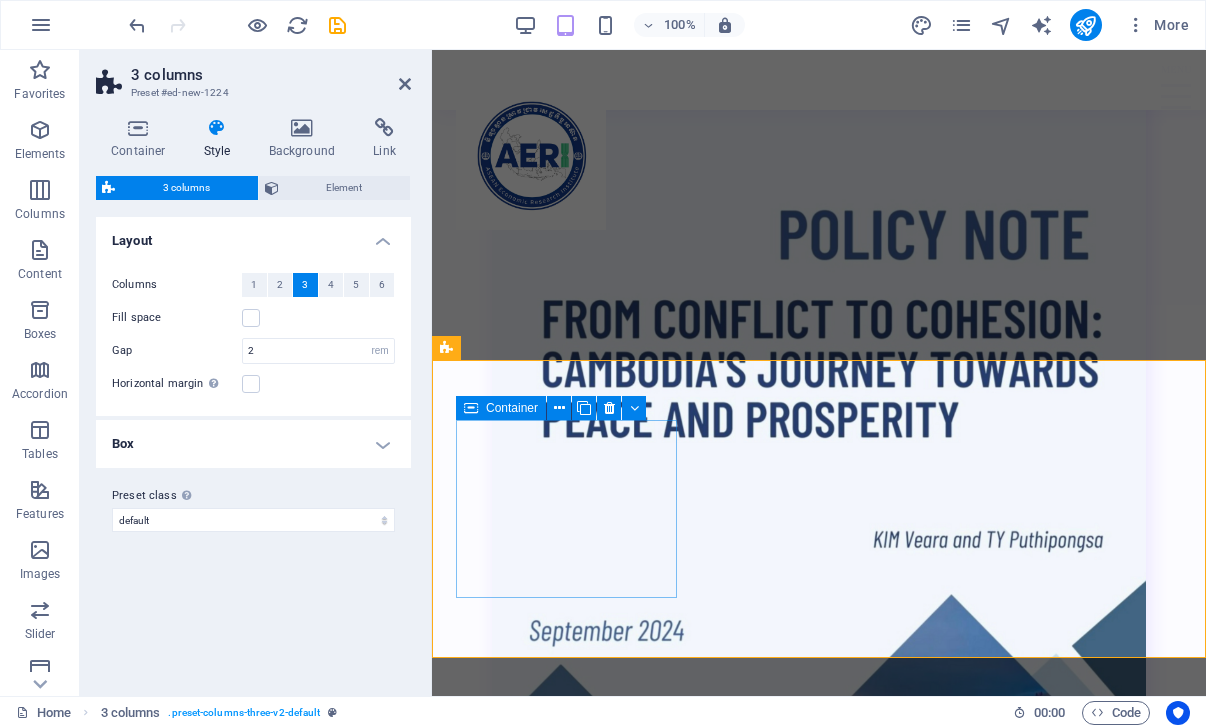 click on "Add elements" at bounding box center (566, 6274) 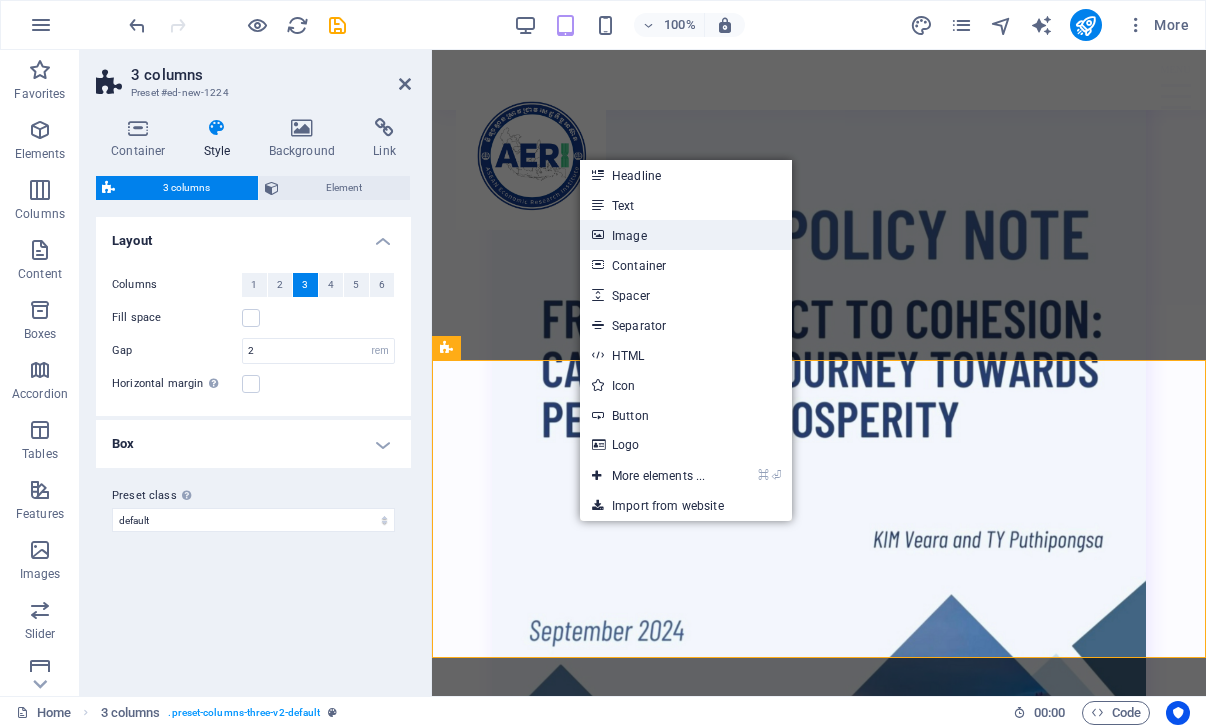 click on "Image" at bounding box center [686, 235] 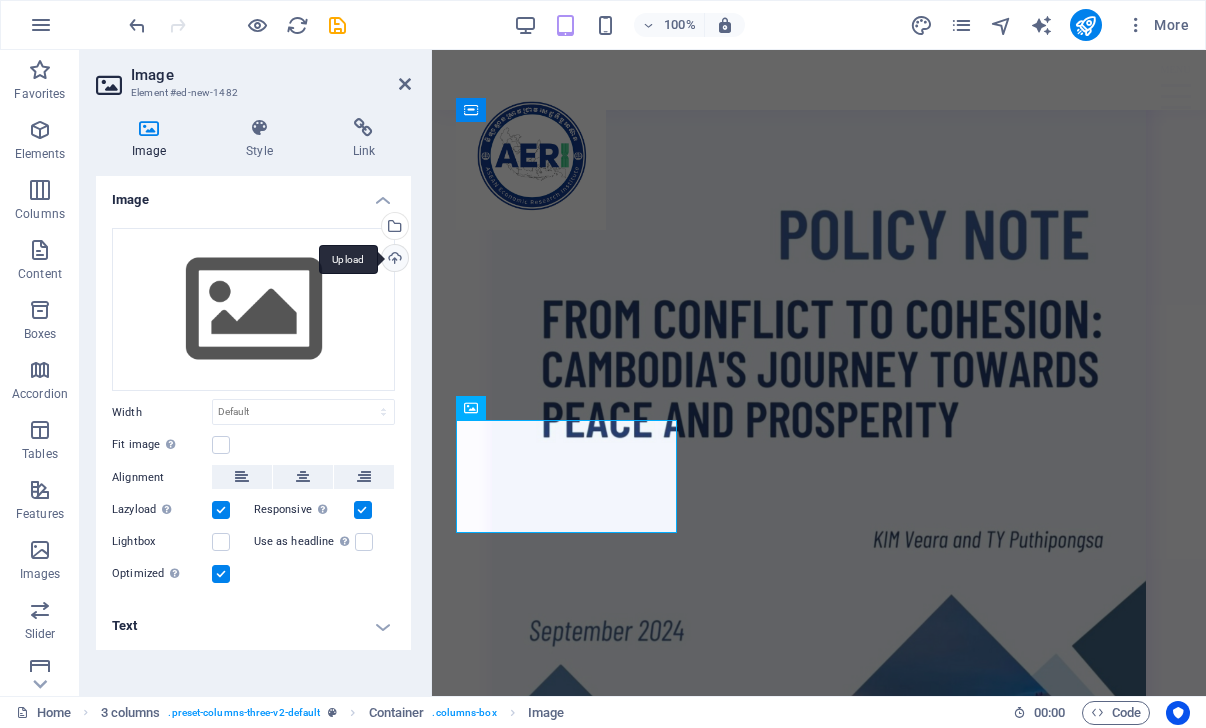 click on "Upload" at bounding box center [393, 260] 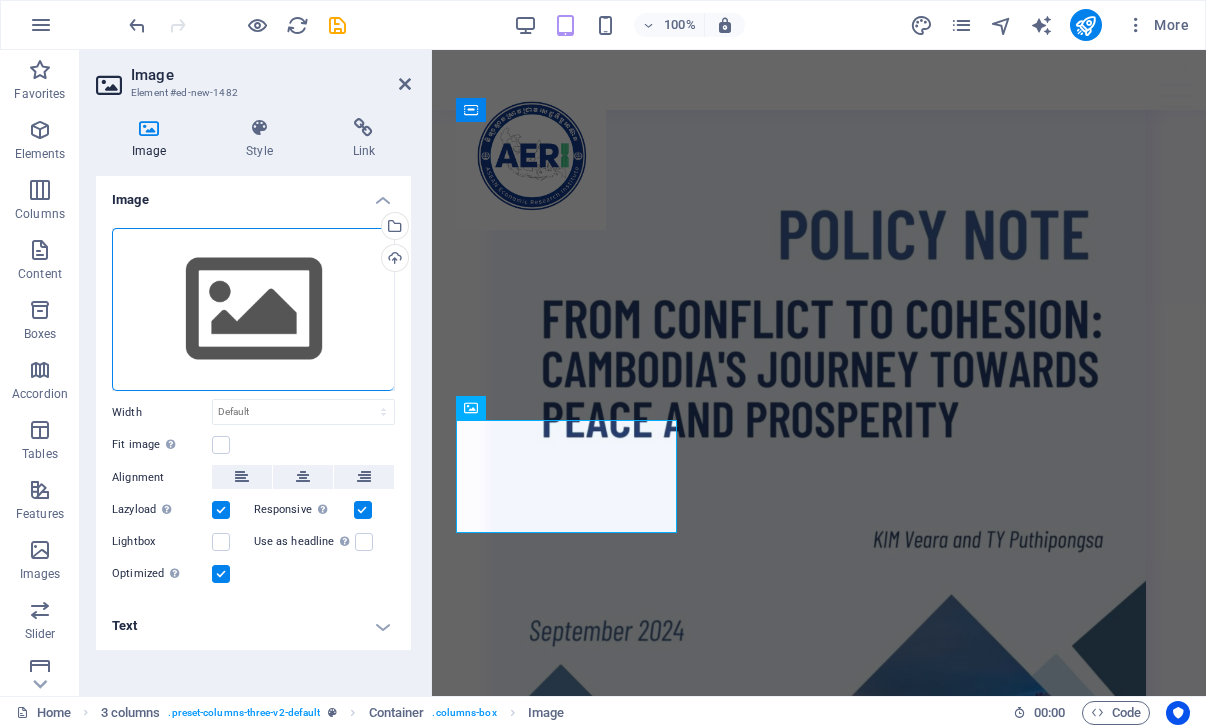 click on "Image Element #ed-new-1482" at bounding box center [253, 76] 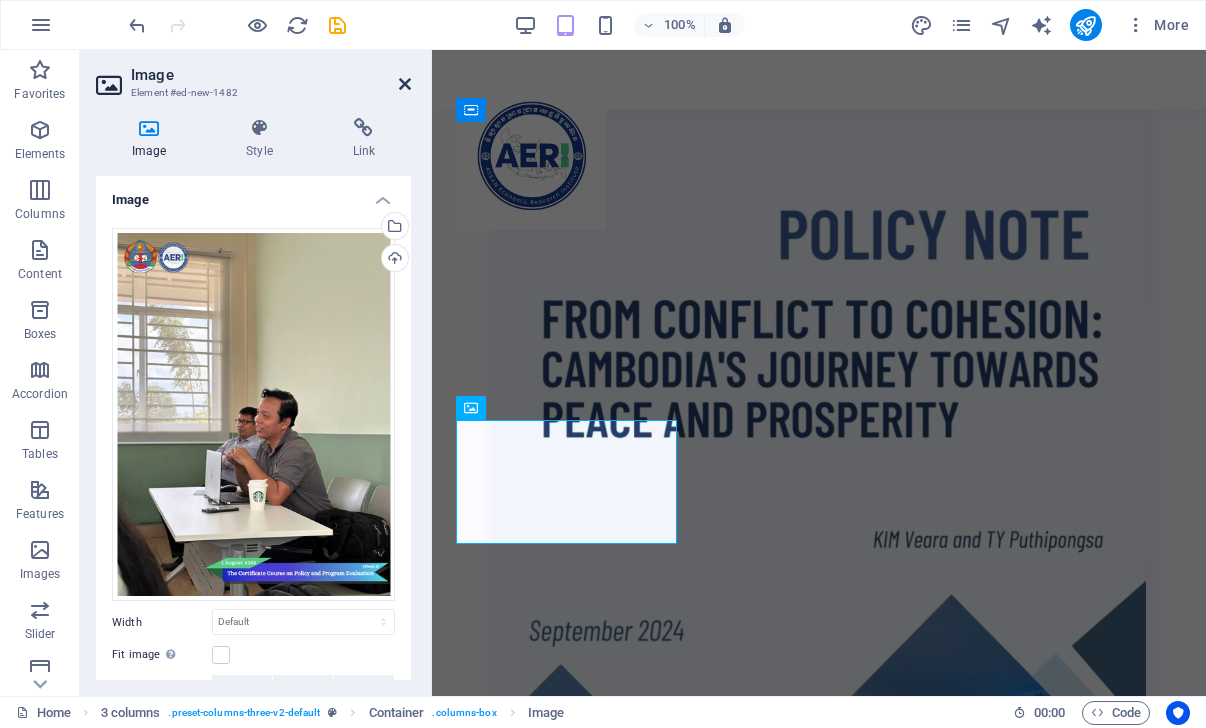 click at bounding box center (405, 84) 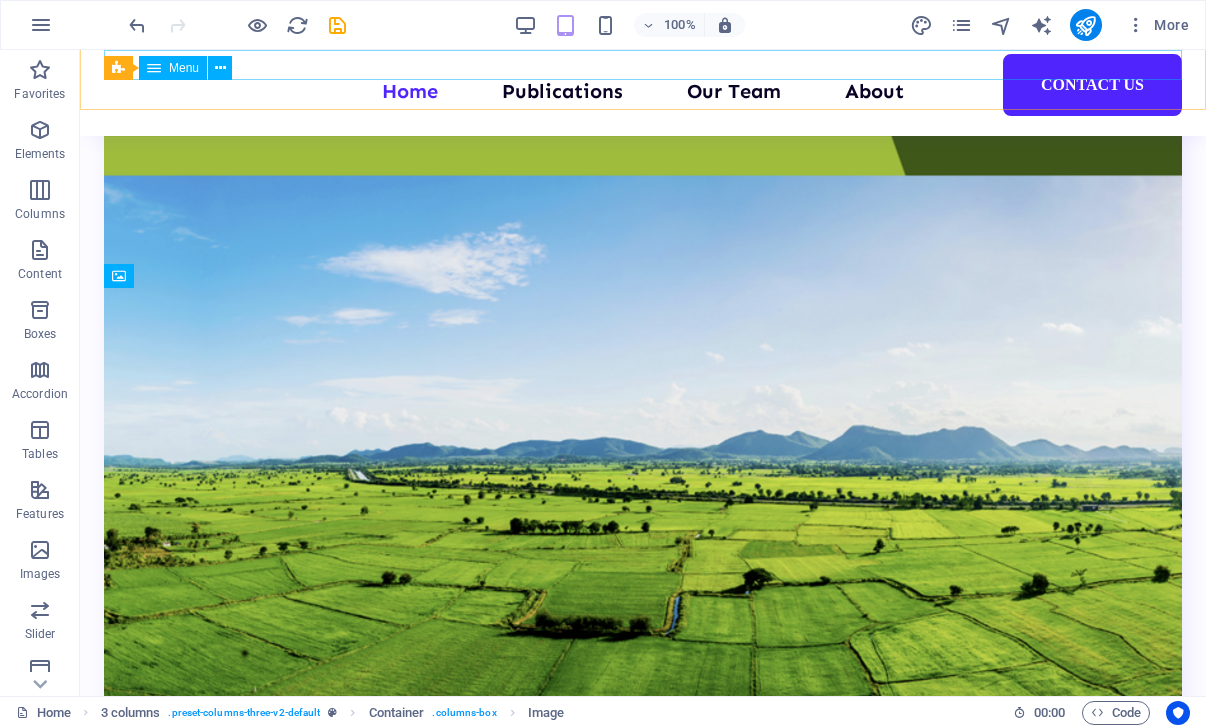 scroll, scrollTop: 4912, scrollLeft: 0, axis: vertical 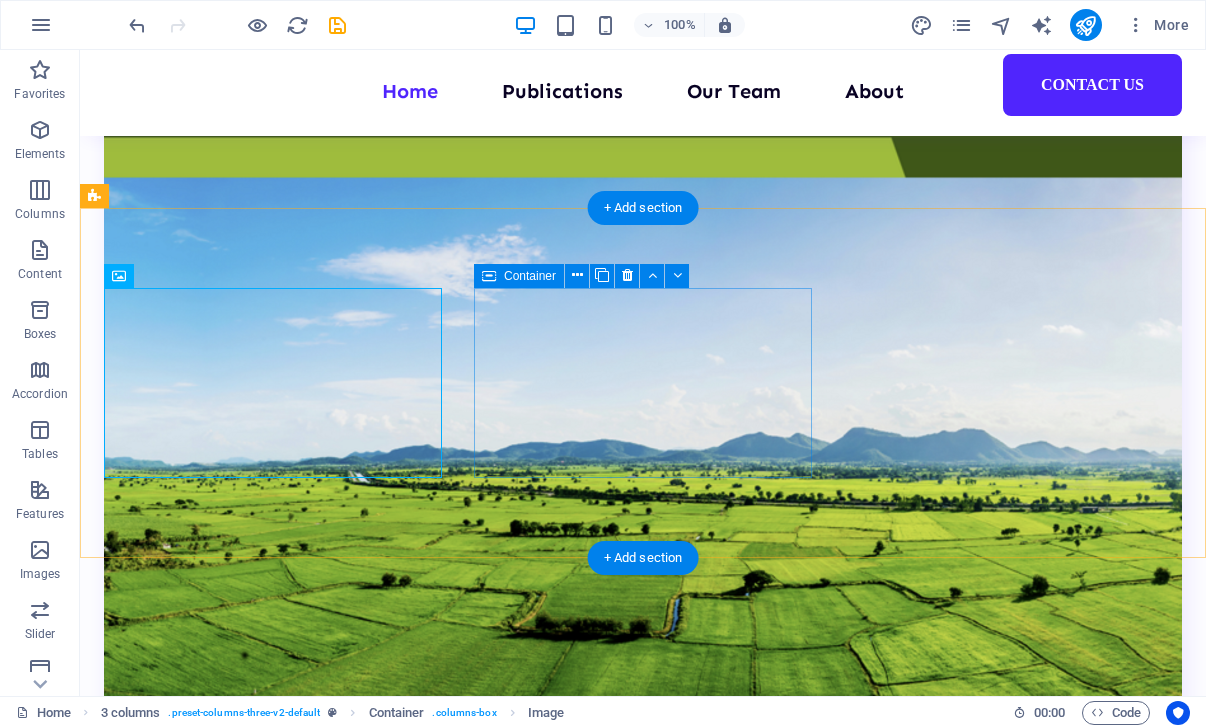 click on "Add elements" at bounding box center [214, 10767] 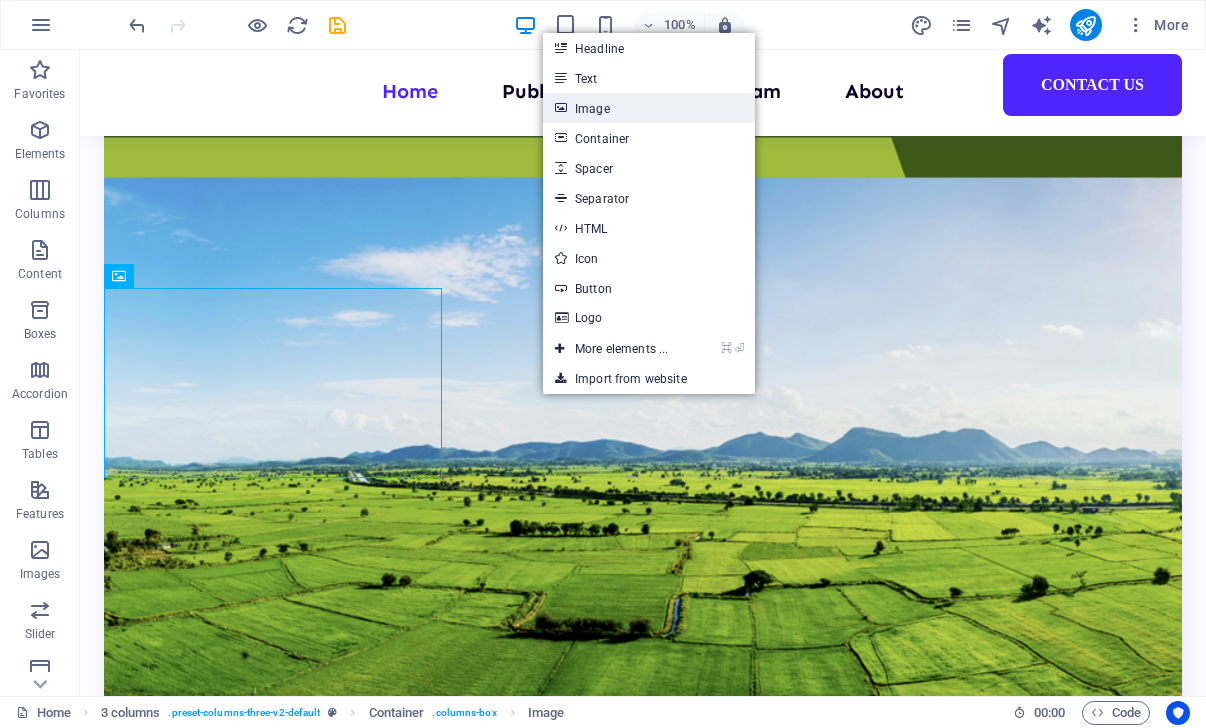 click on "Image" at bounding box center (649, 108) 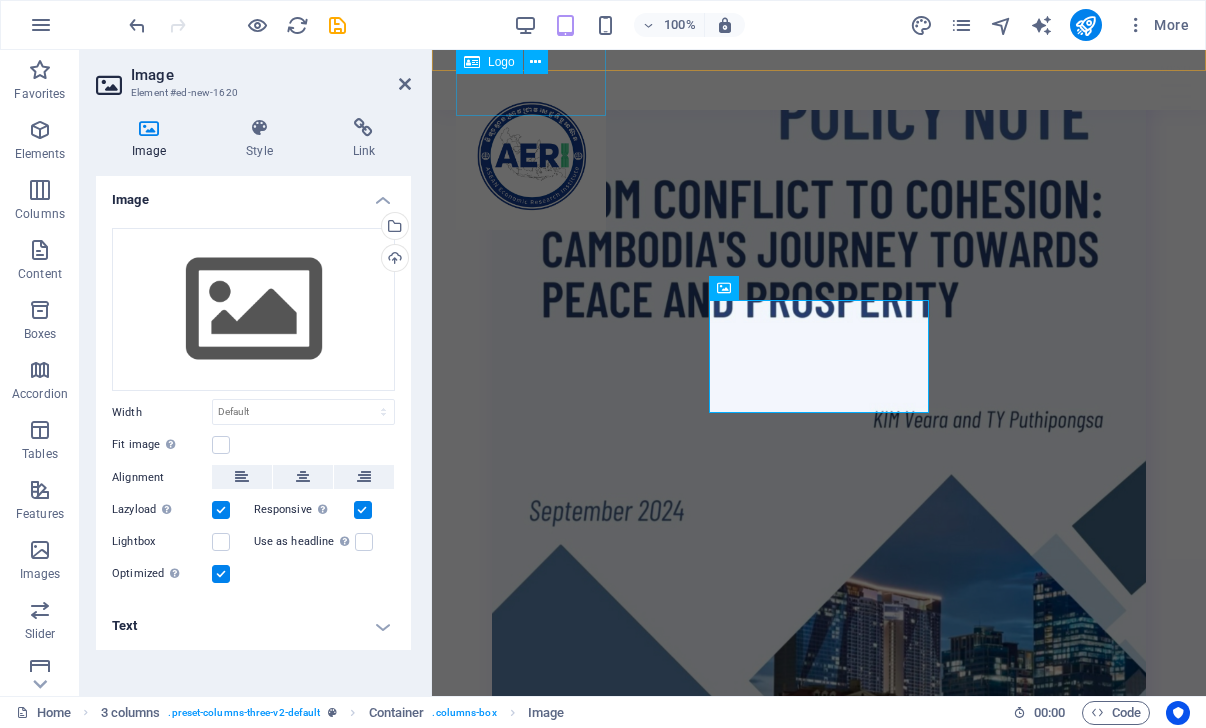 scroll, scrollTop: 5410, scrollLeft: 0, axis: vertical 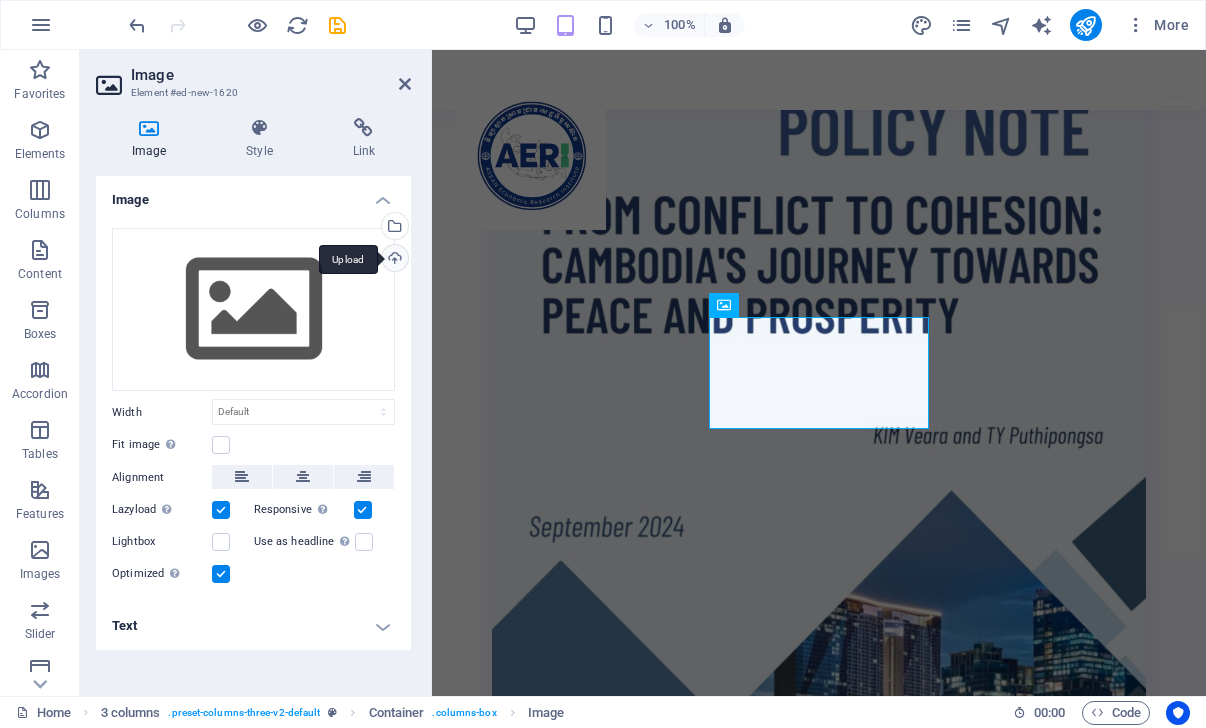 click on "Upload" at bounding box center [393, 260] 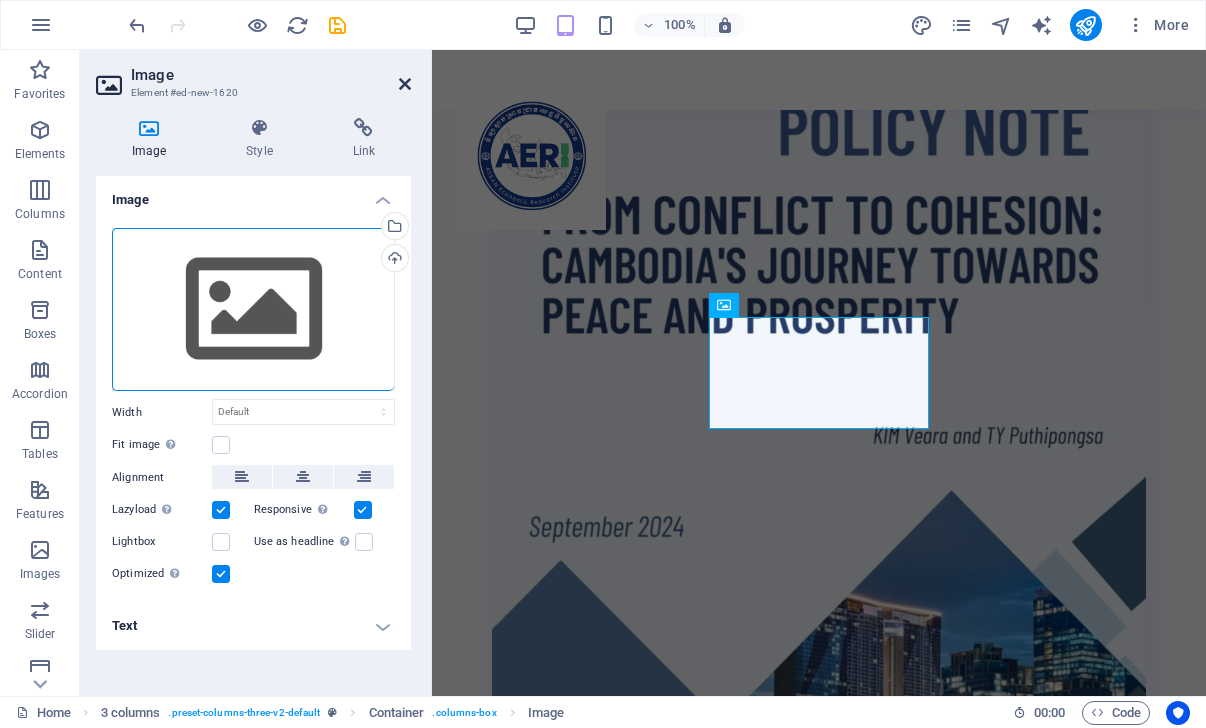 click at bounding box center [405, 84] 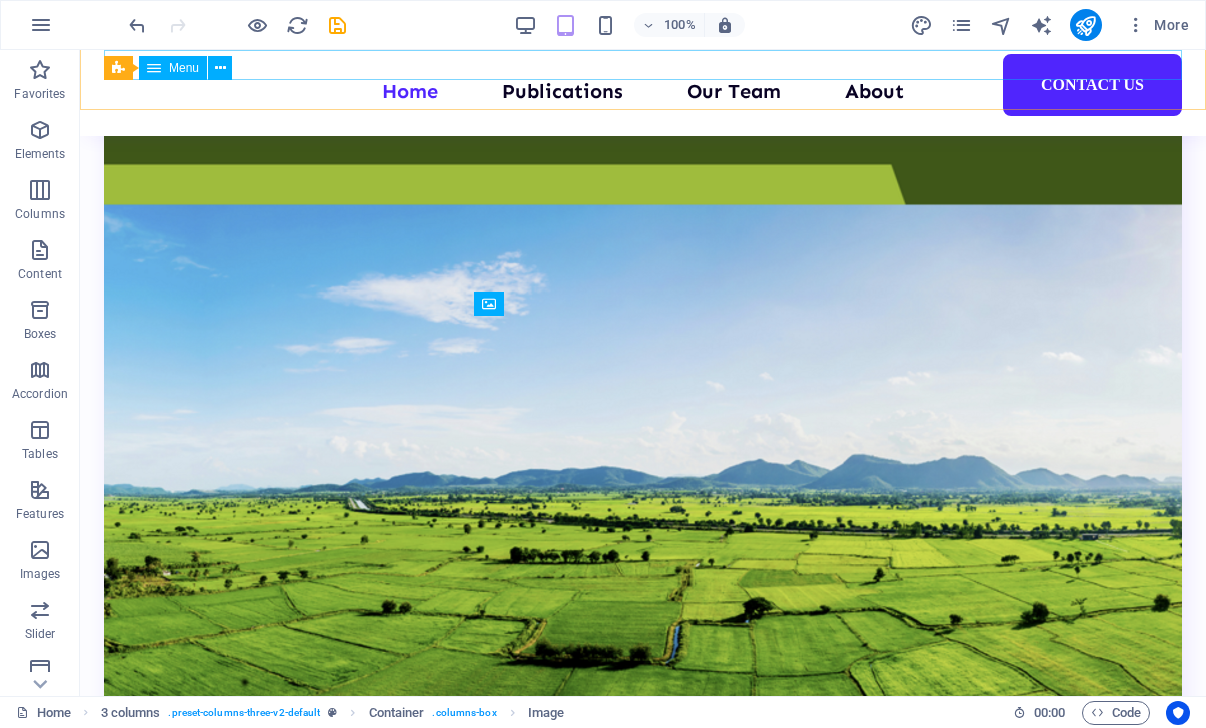 scroll, scrollTop: 4883, scrollLeft: 0, axis: vertical 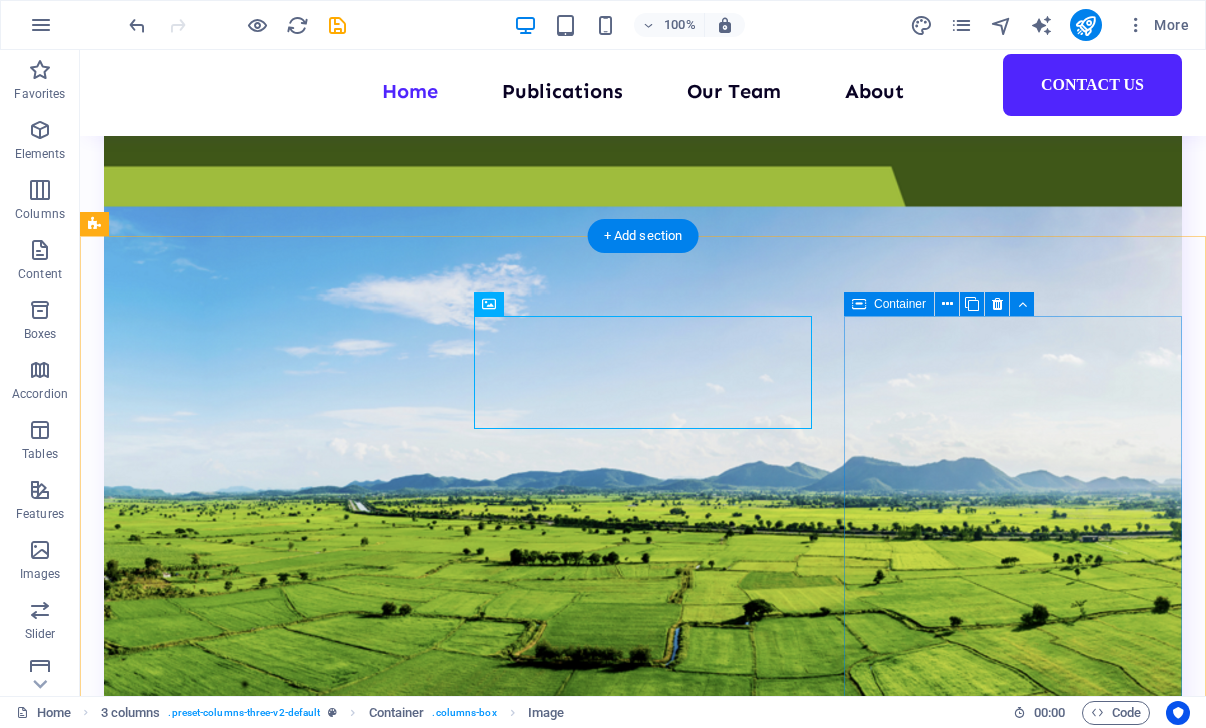click on "Add elements" at bounding box center [214, 10924] 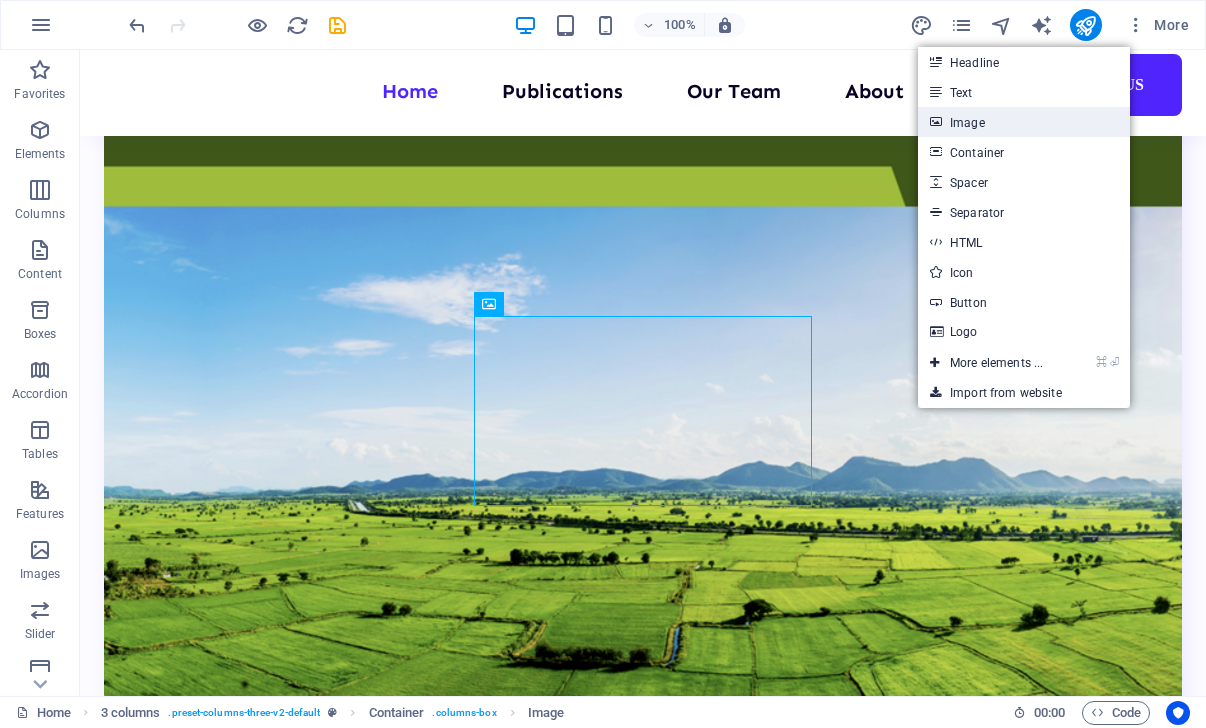click on "Image" at bounding box center [1024, 122] 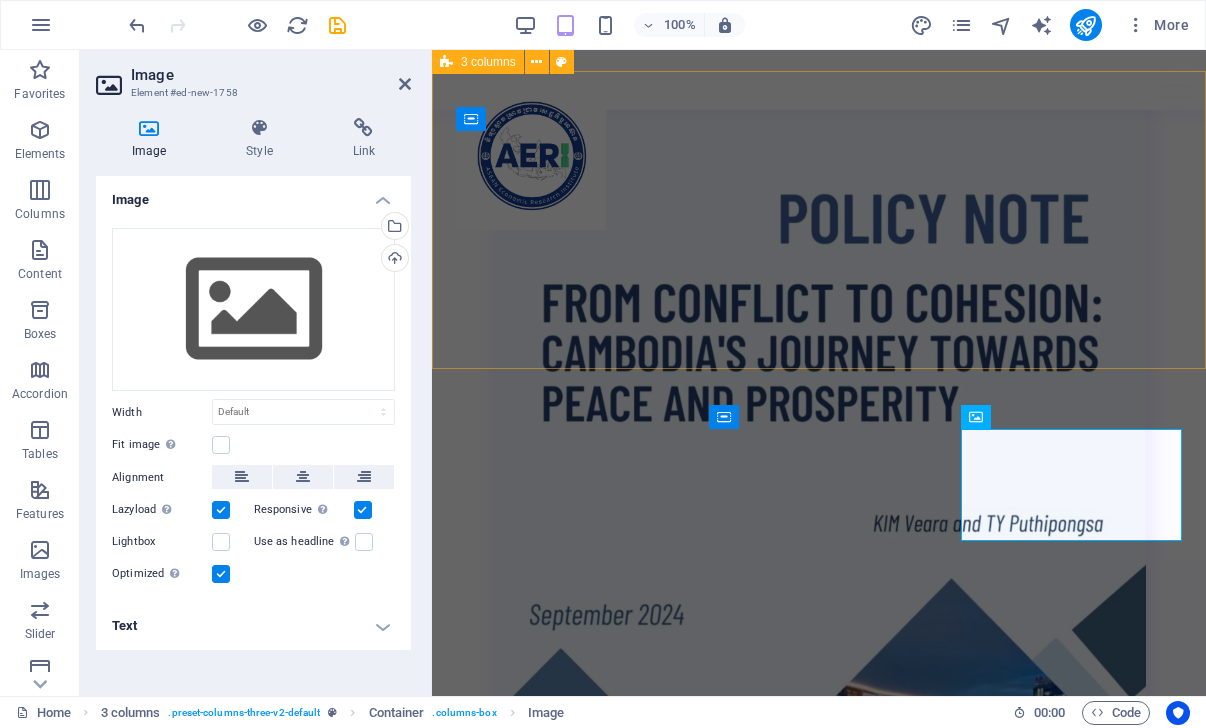 scroll, scrollTop: 5410, scrollLeft: 0, axis: vertical 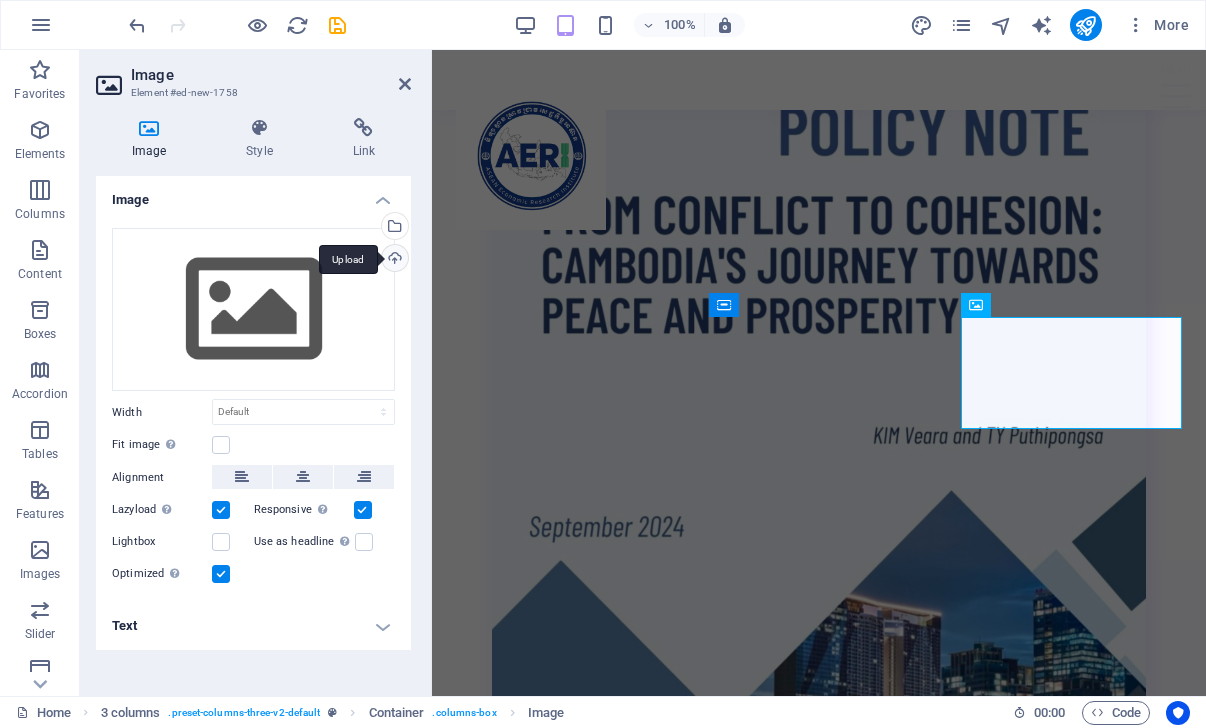 click on "Upload" at bounding box center (393, 260) 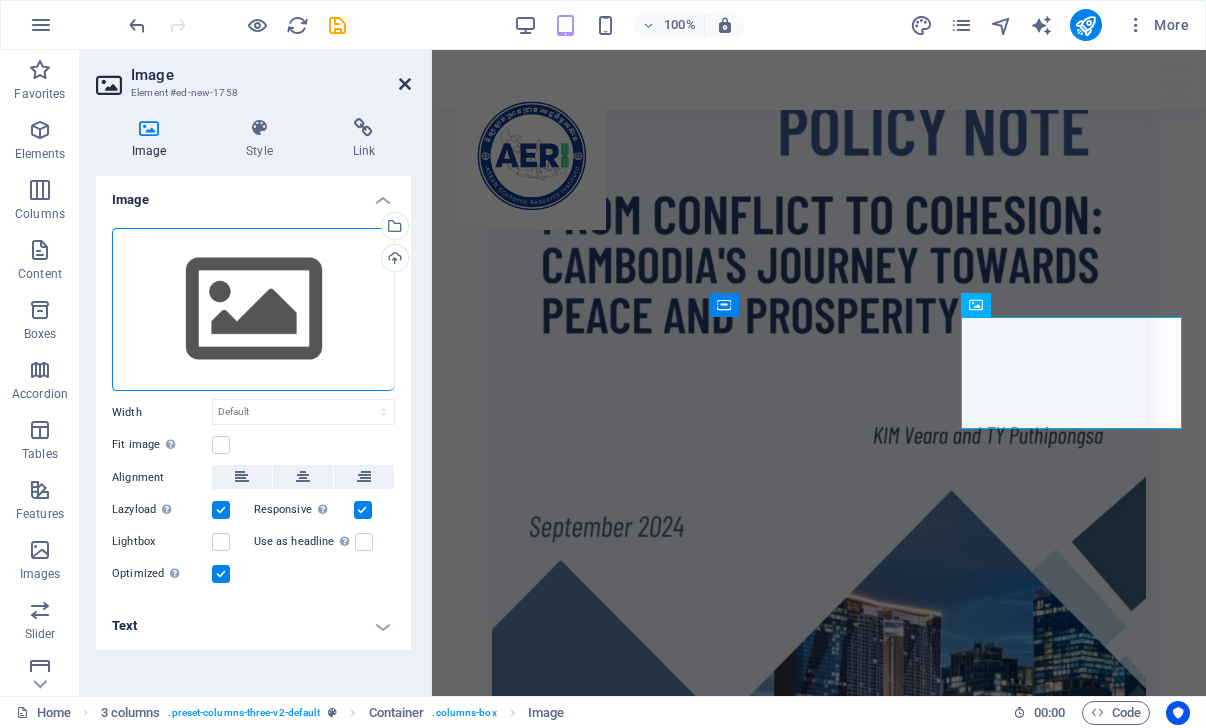 click at bounding box center (405, 84) 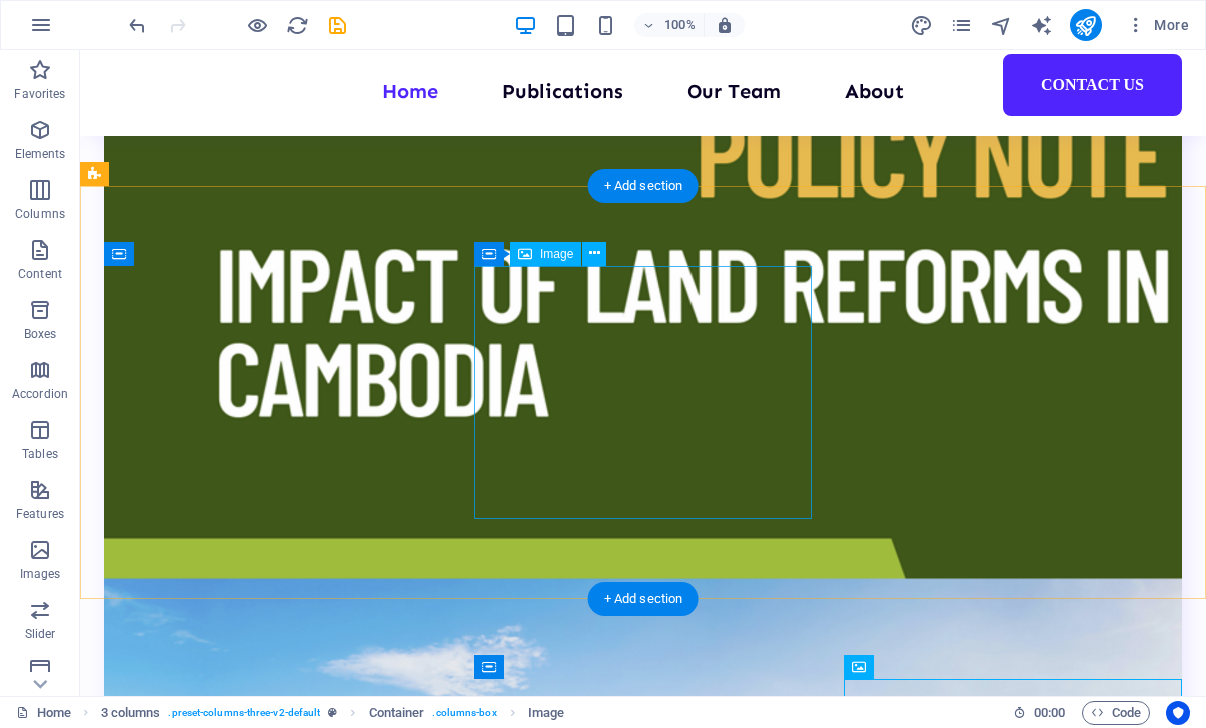 scroll, scrollTop: 4536, scrollLeft: 0, axis: vertical 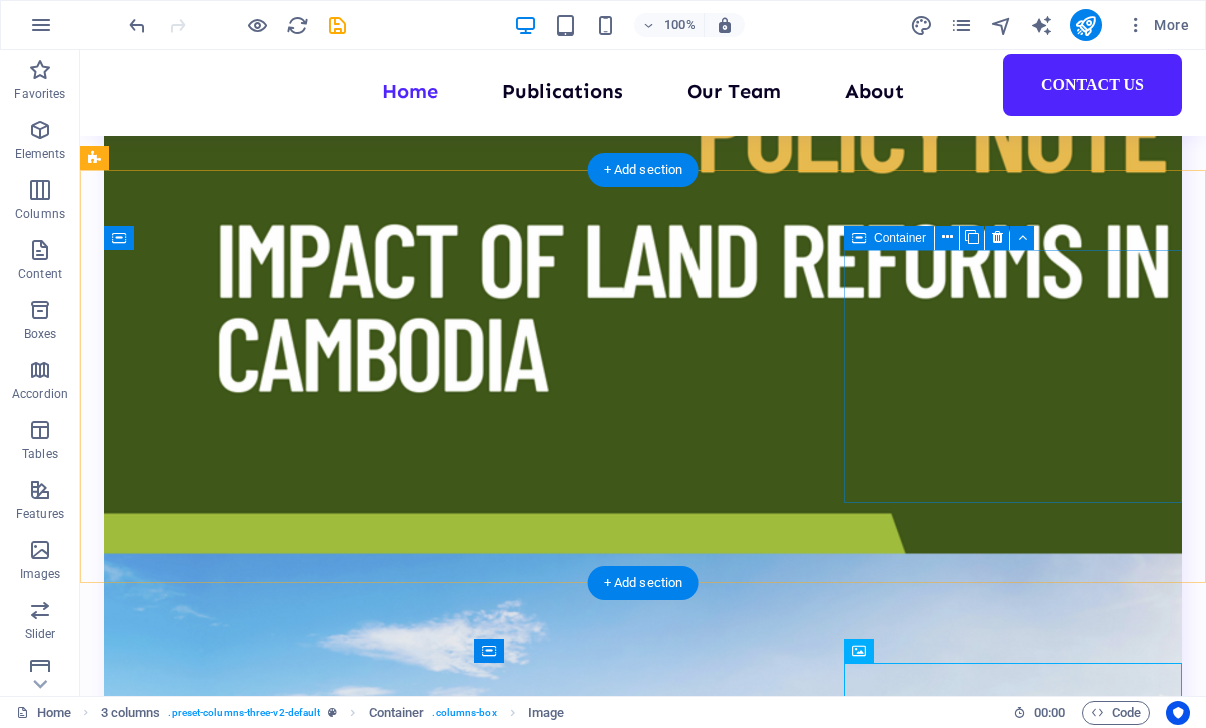 click on "Add elements" at bounding box center [214, 9324] 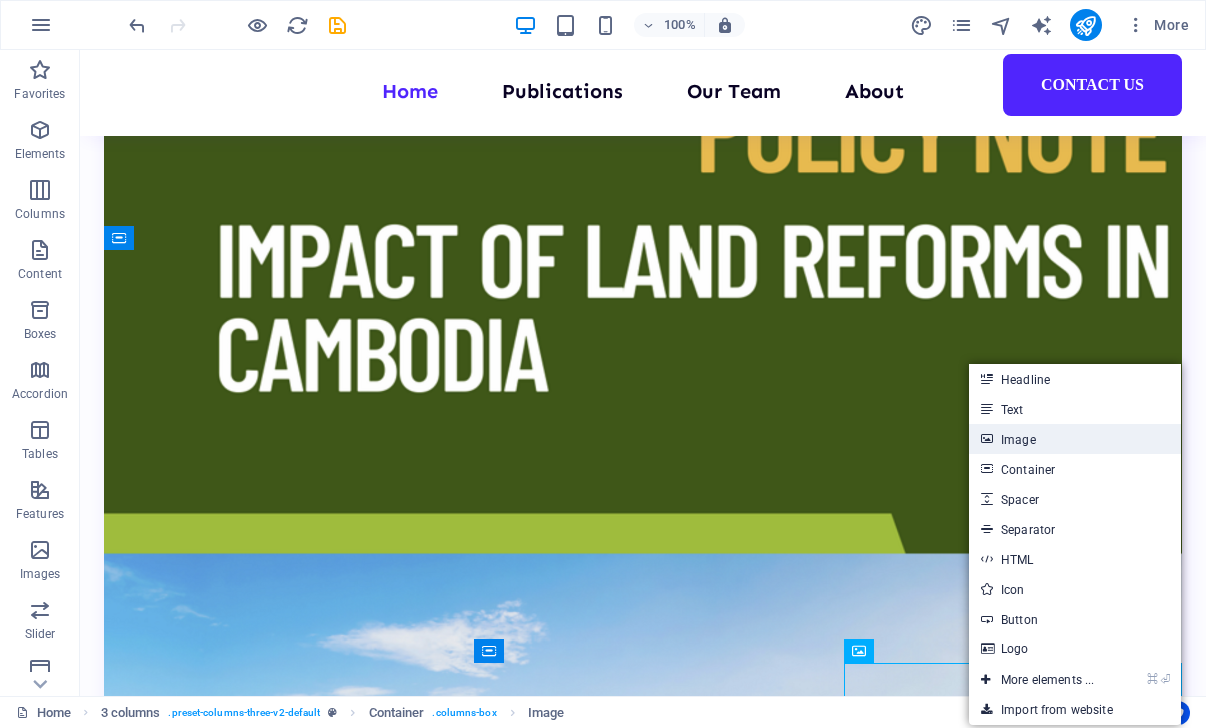 click on "Image" at bounding box center (1075, 439) 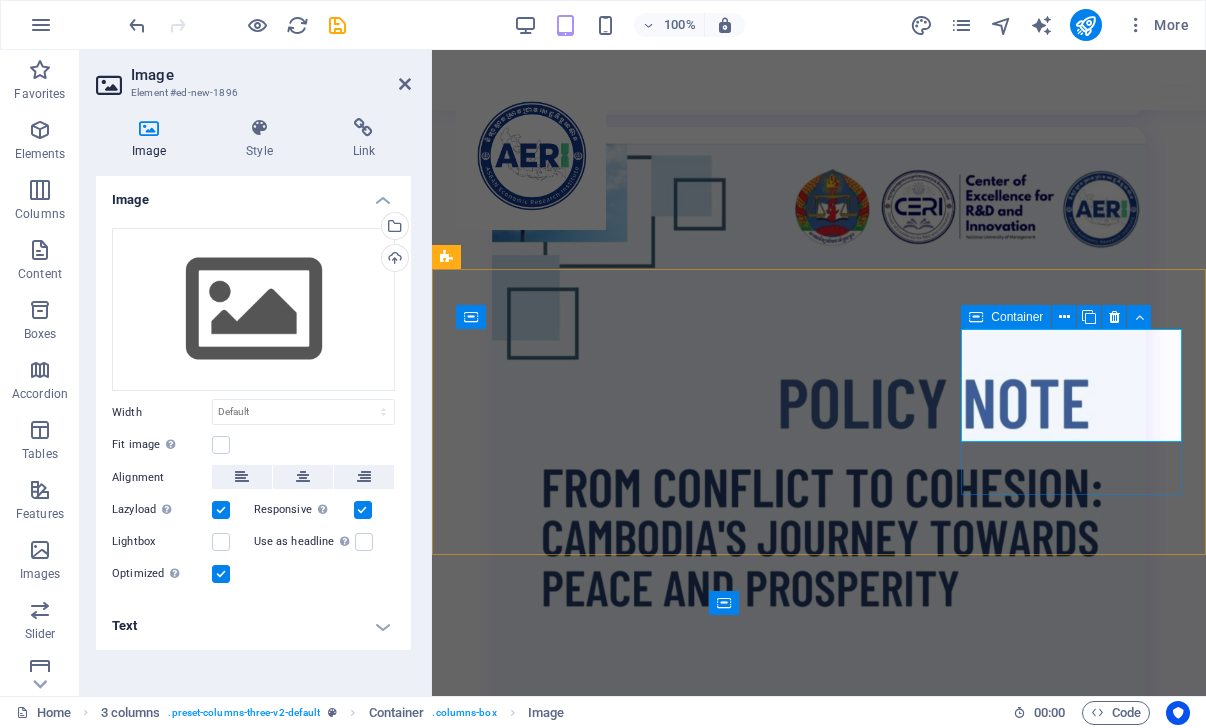 scroll, scrollTop: 5112, scrollLeft: 0, axis: vertical 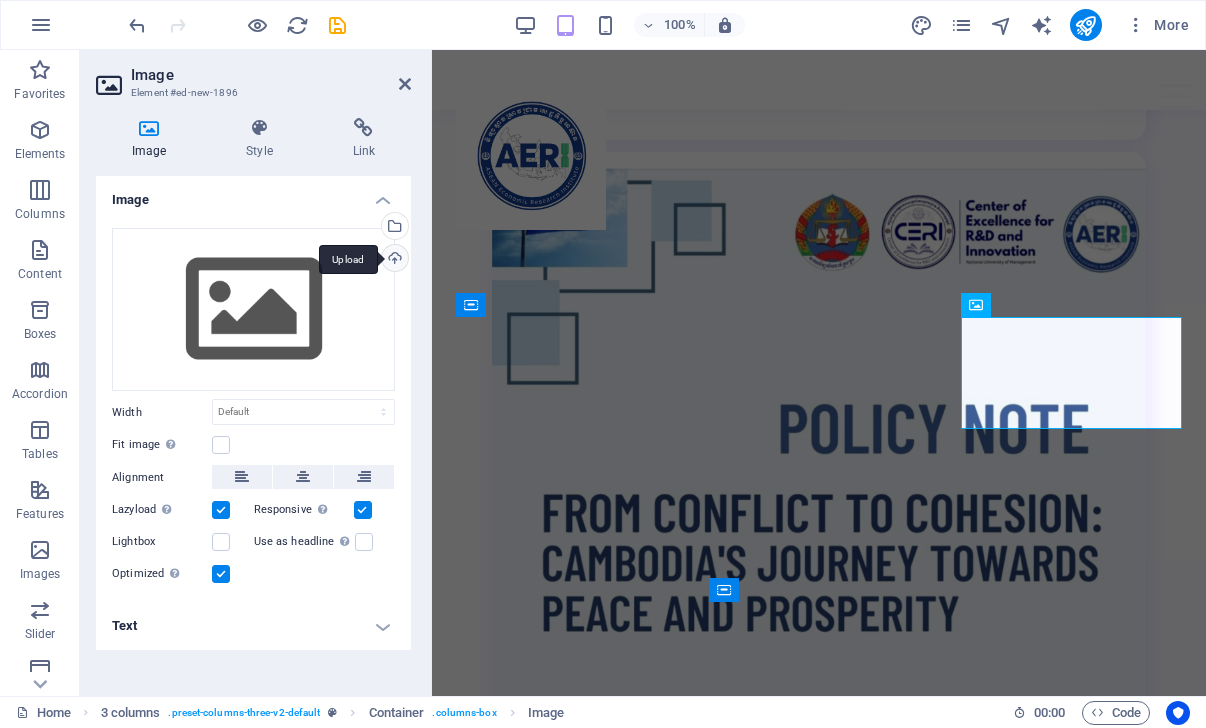click on "Upload" at bounding box center (393, 260) 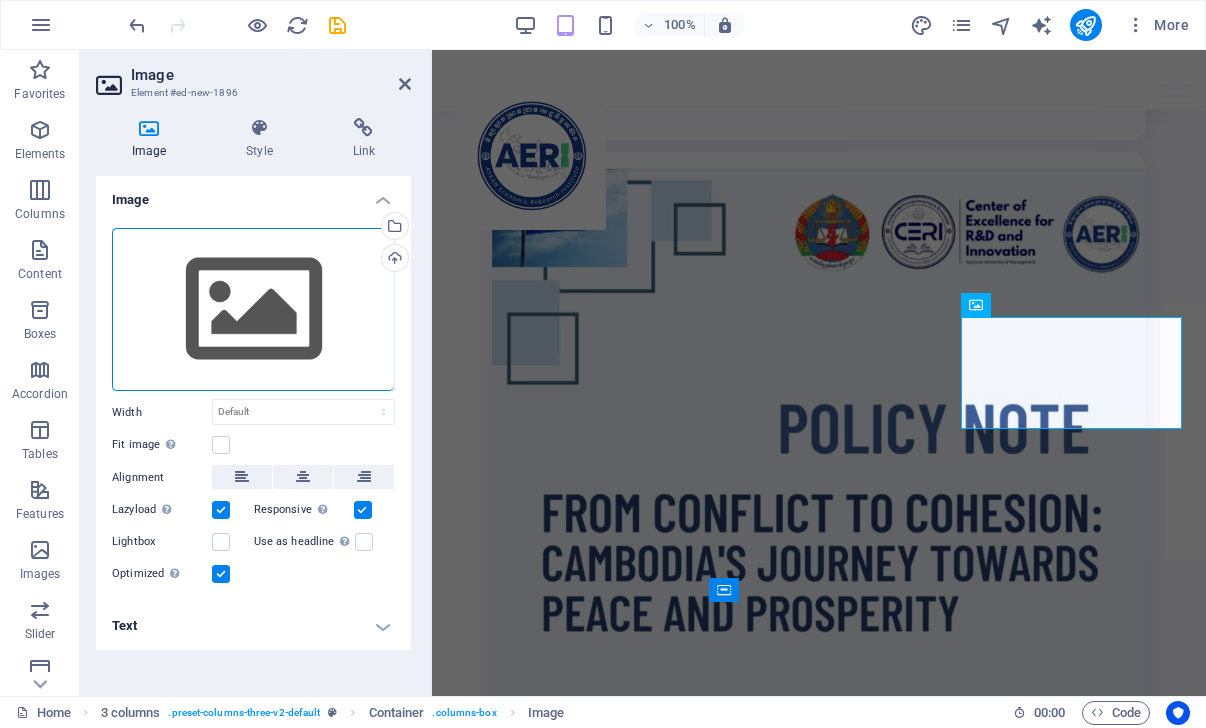 click on "C:\fakepath\526541189_122145078902404391_639381638578643912_n.jpg" at bounding box center [256, 373] 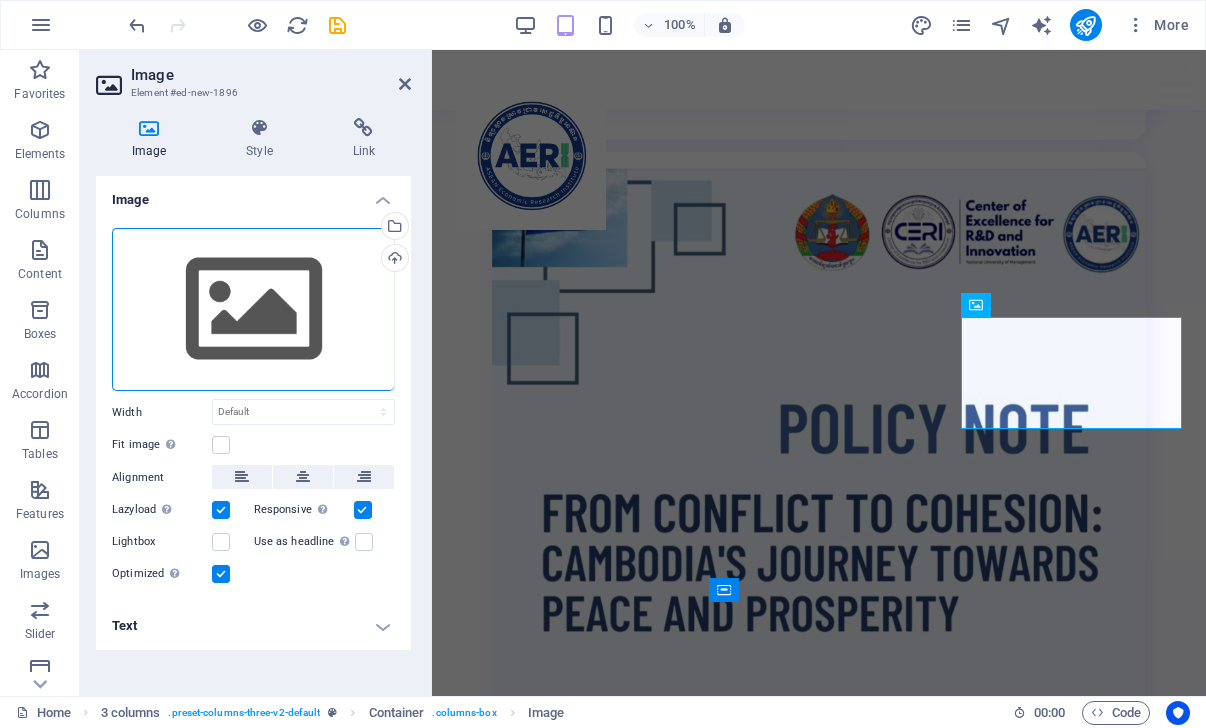 click on "Image" at bounding box center (271, 75) 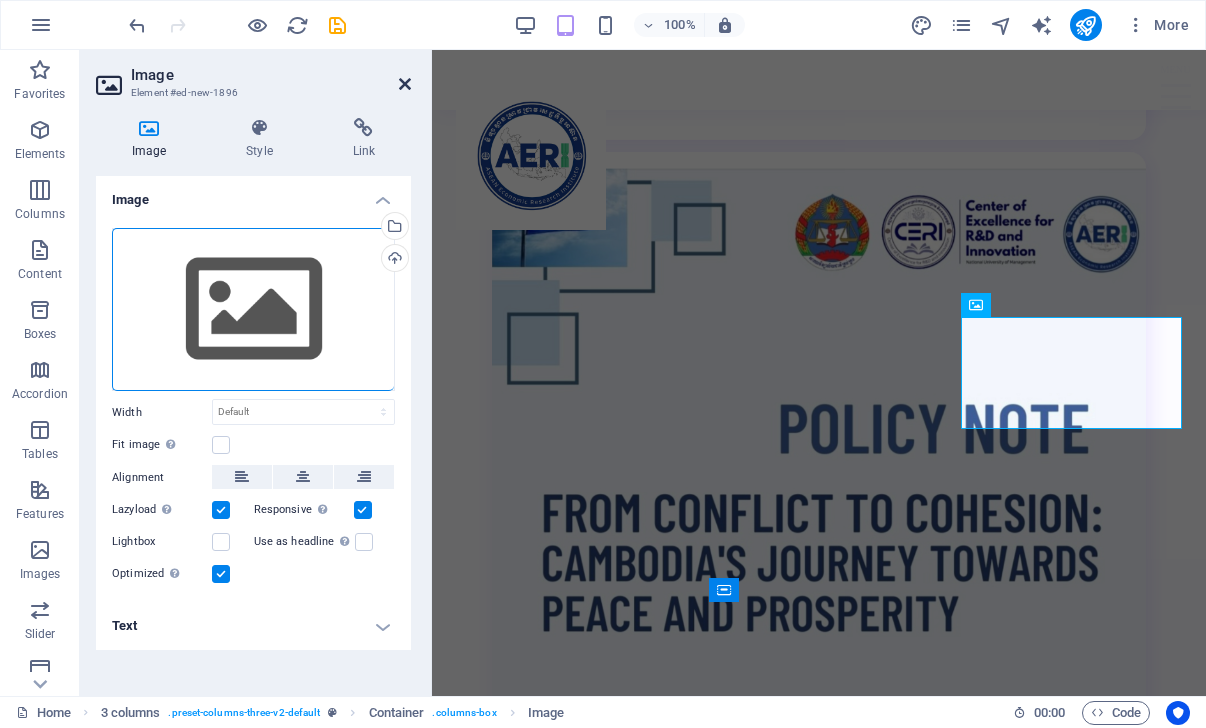 click at bounding box center [405, 84] 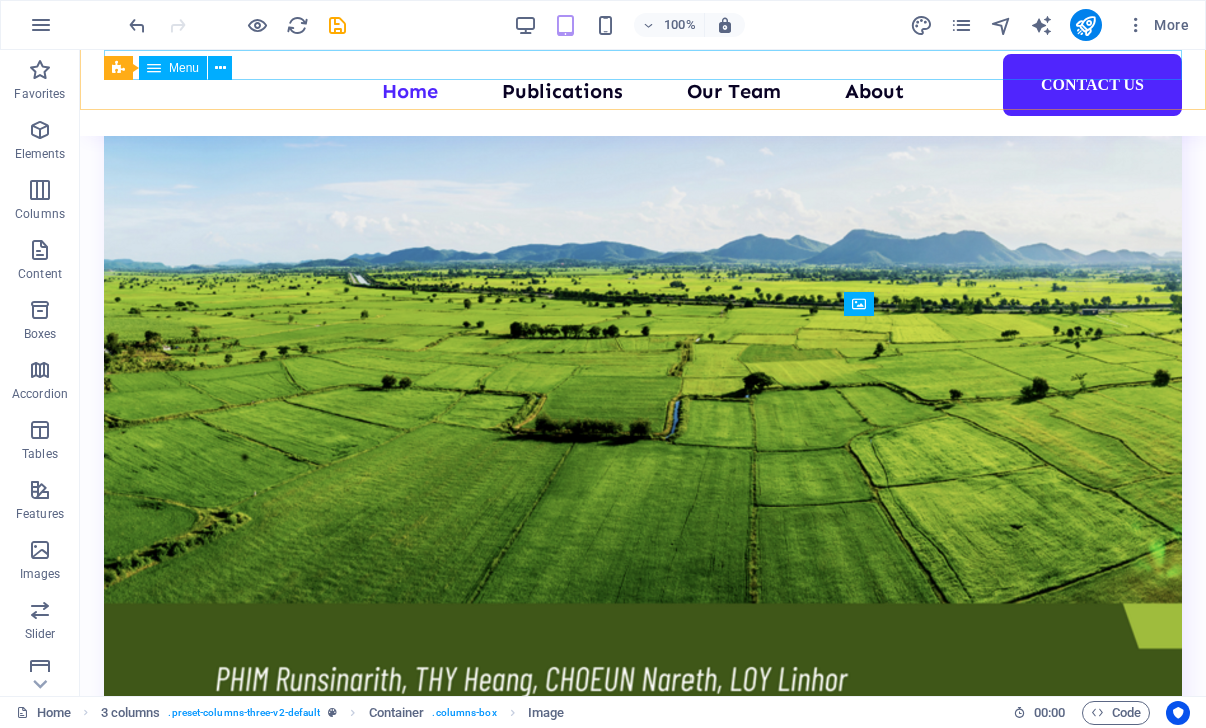 scroll, scrollTop: 4470, scrollLeft: 0, axis: vertical 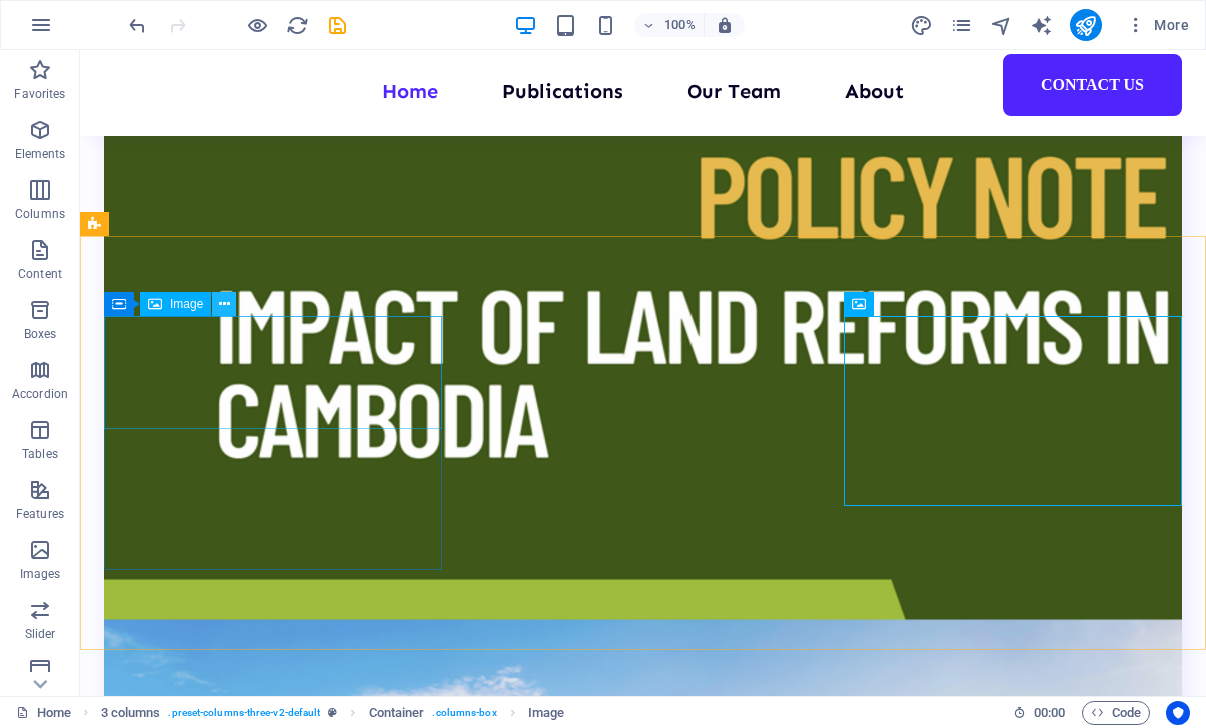 click at bounding box center [224, 304] 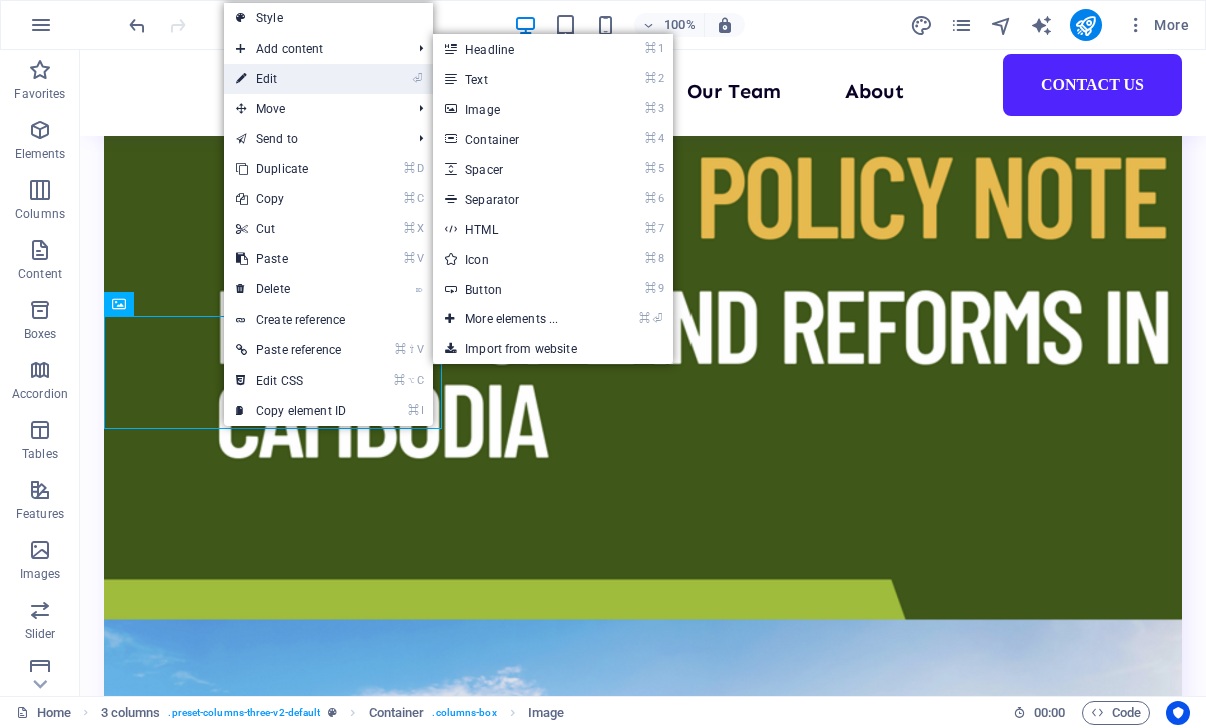 click on "⏎  Edit" at bounding box center (291, 79) 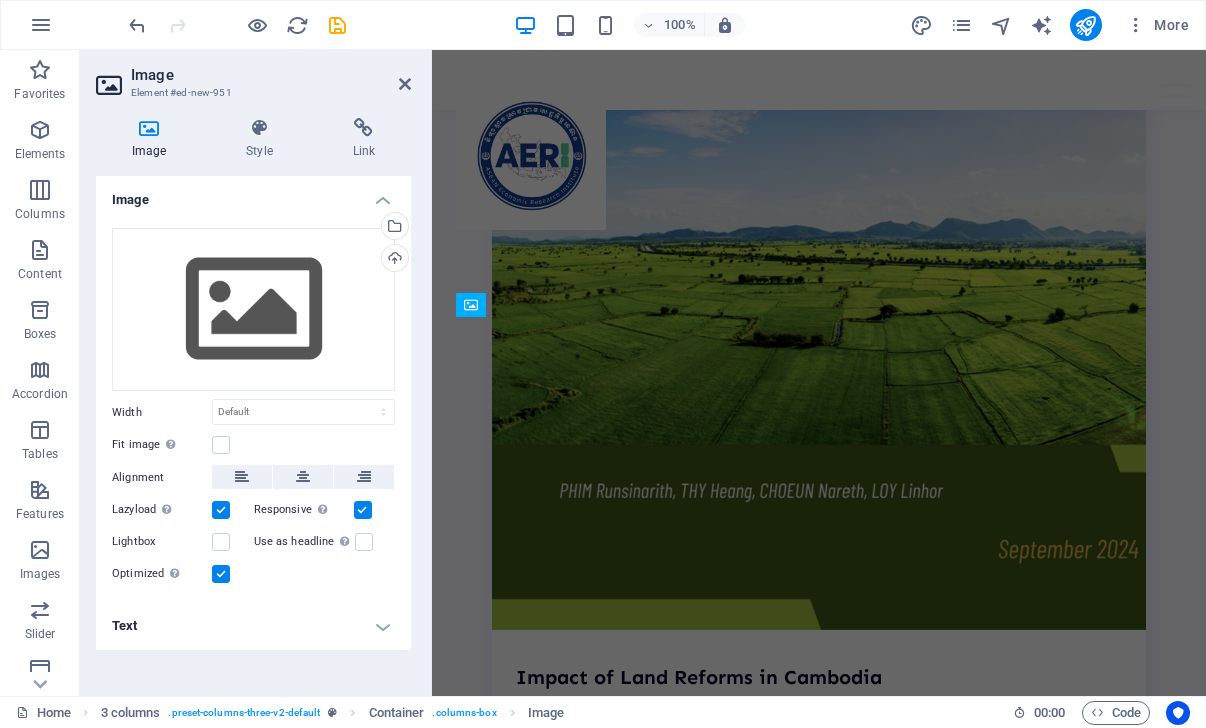 scroll, scrollTop: 5112, scrollLeft: 0, axis: vertical 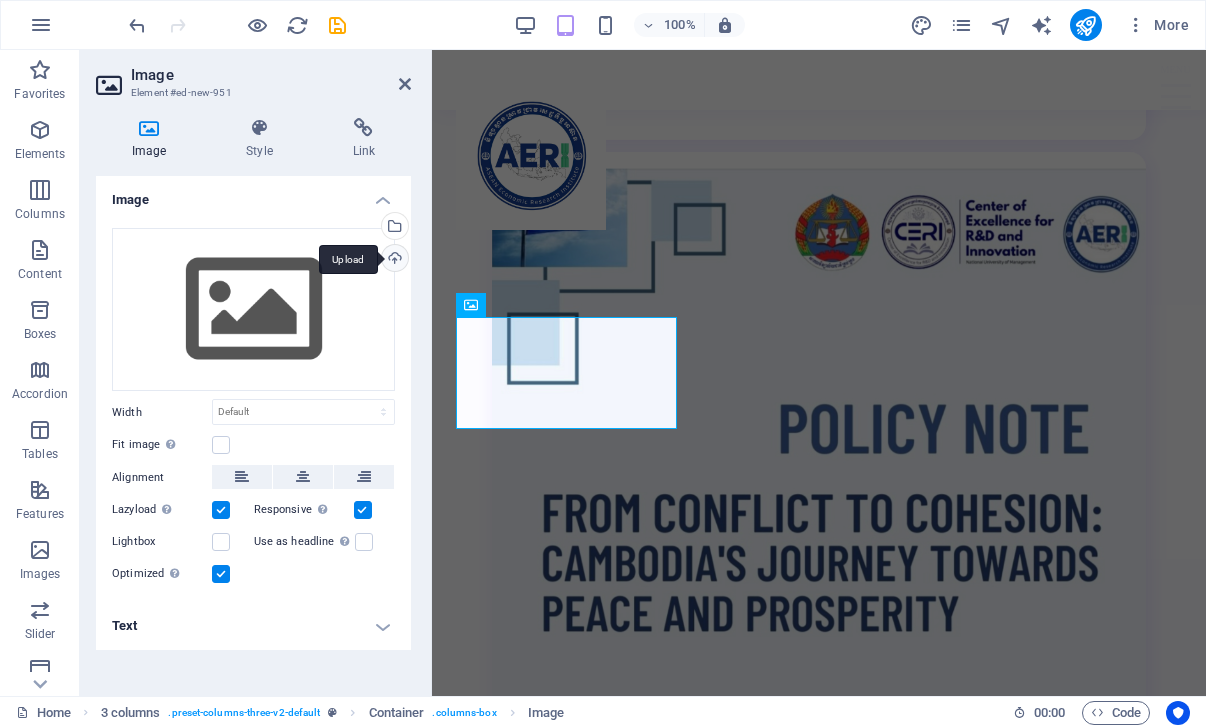 click on "Upload" at bounding box center [393, 260] 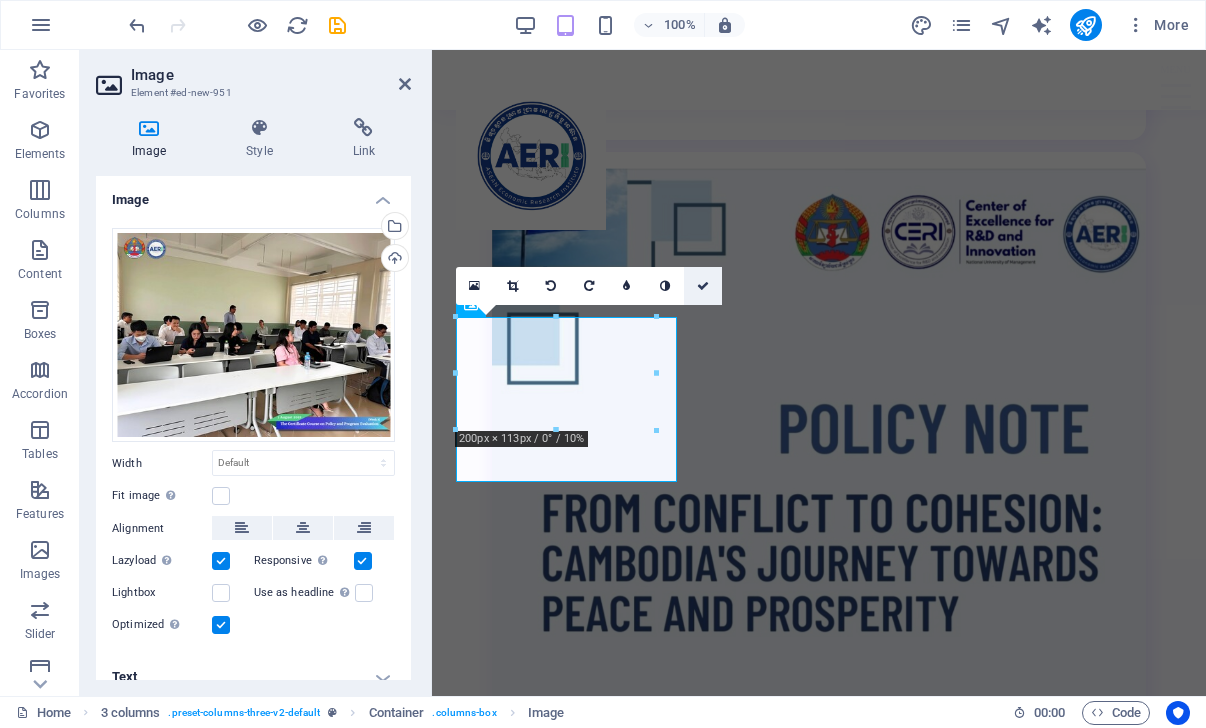 click at bounding box center [703, 286] 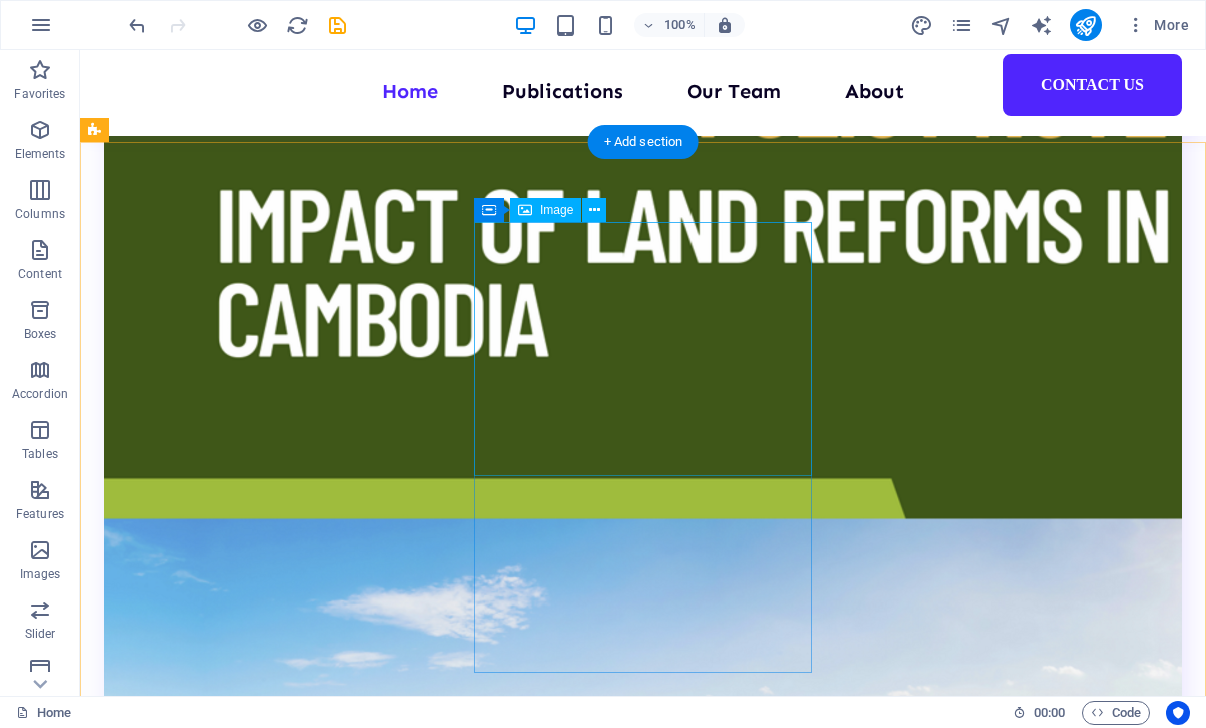 scroll, scrollTop: 4572, scrollLeft: 0, axis: vertical 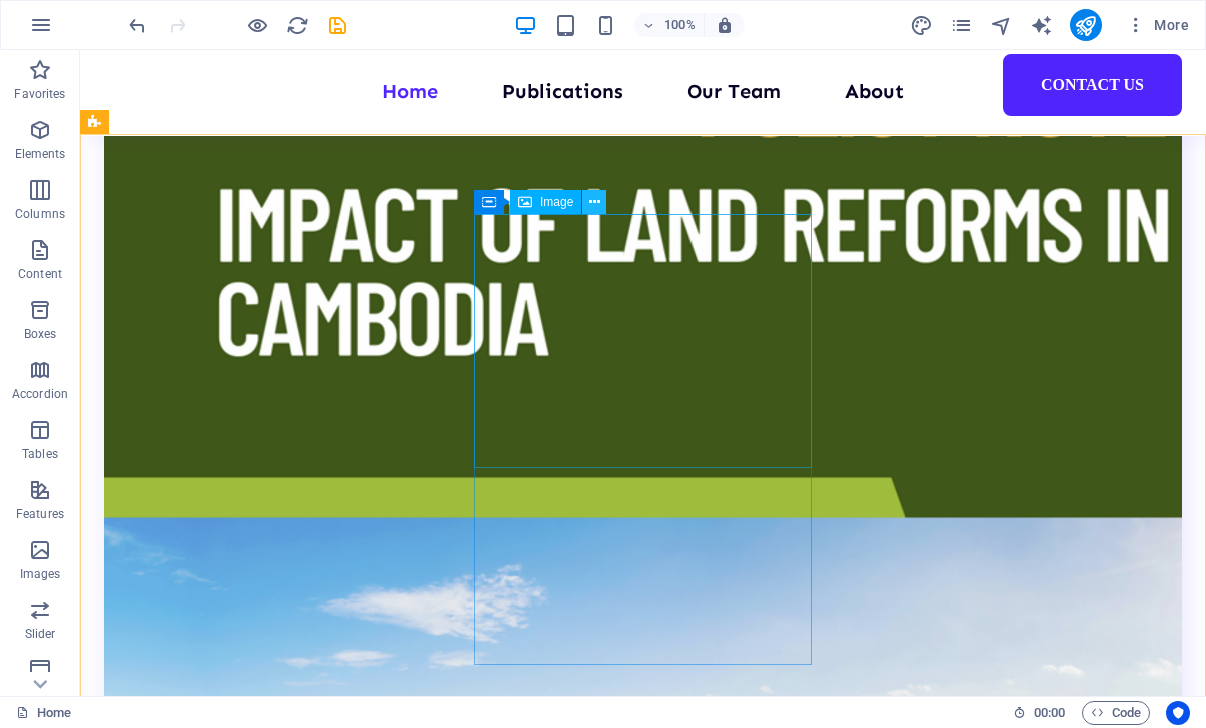 click at bounding box center [594, 202] 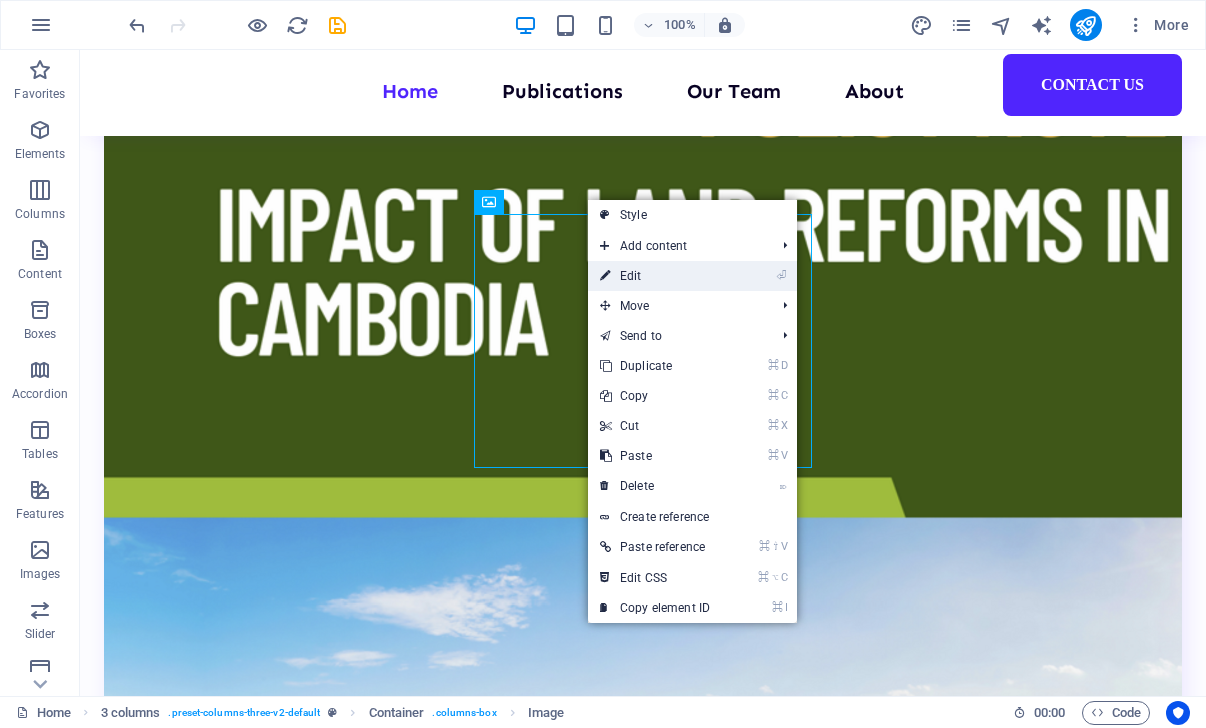 click on "⏎  Edit" at bounding box center [655, 276] 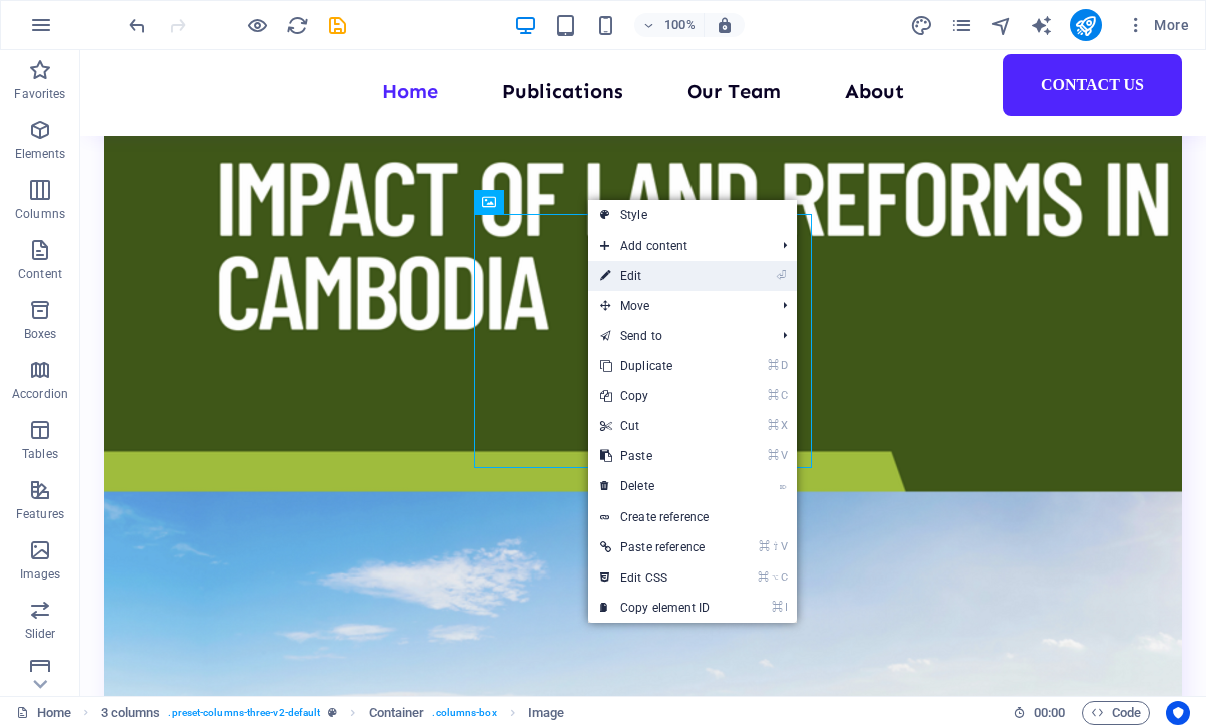 scroll, scrollTop: 5138, scrollLeft: 0, axis: vertical 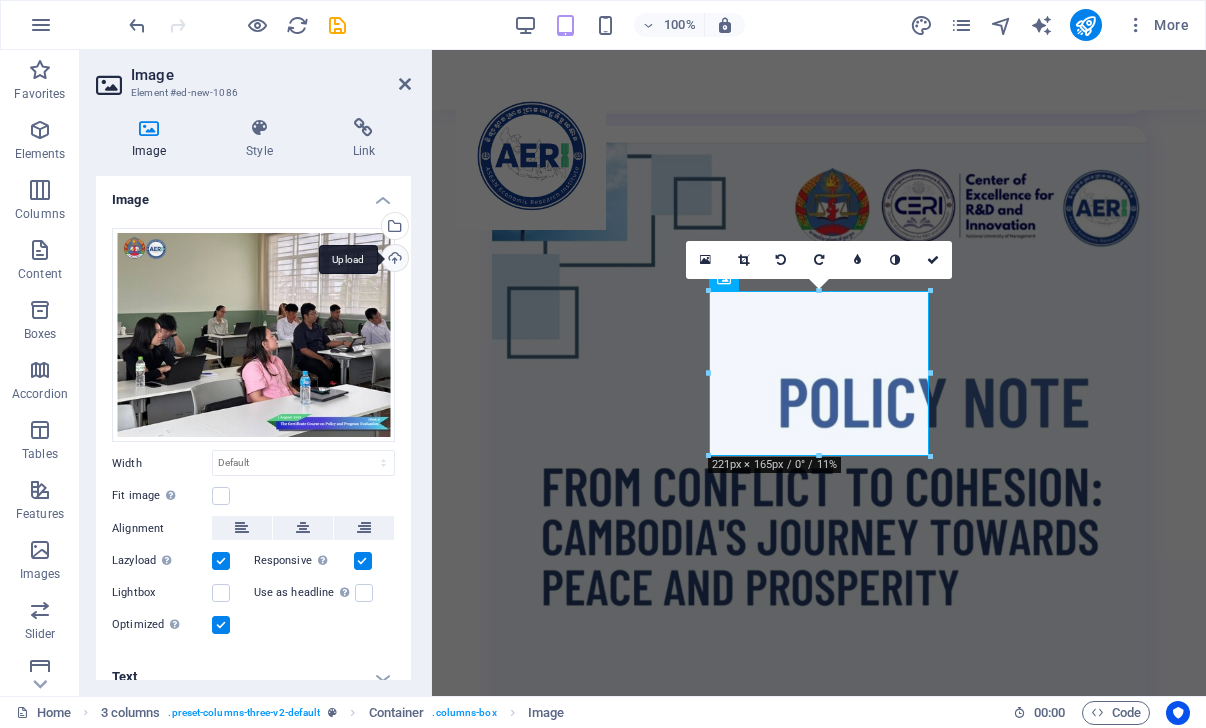 click on "Upload" at bounding box center (393, 260) 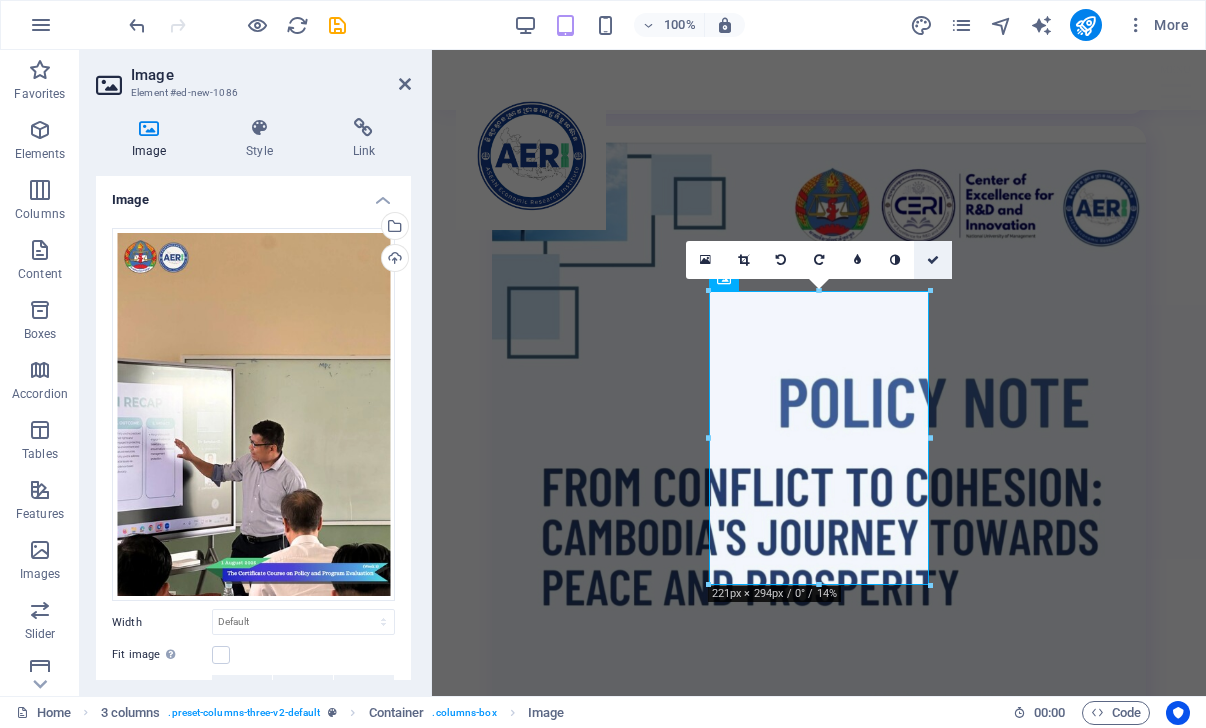 drag, startPoint x: 932, startPoint y: 256, endPoint x: 852, endPoint y: 207, distance: 93.813644 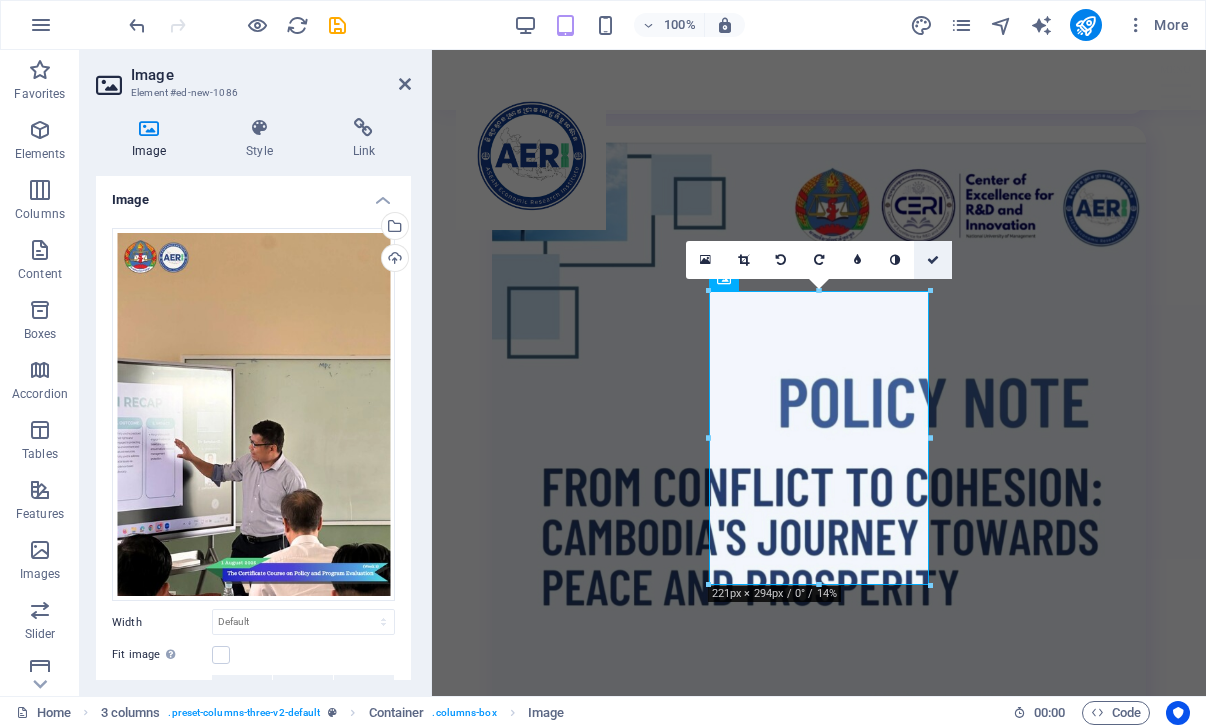click at bounding box center [933, 260] 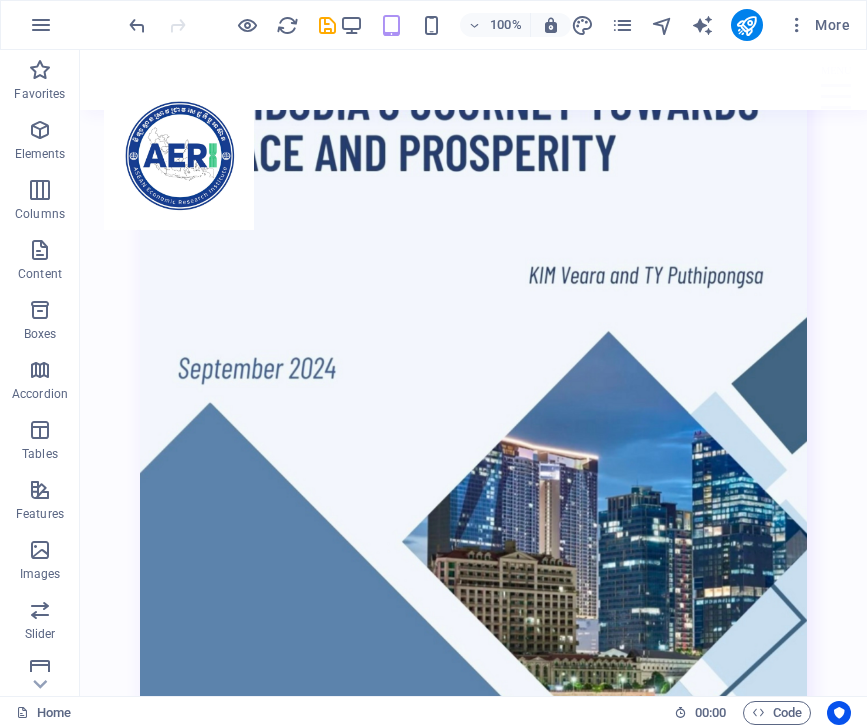 scroll, scrollTop: 5104, scrollLeft: 0, axis: vertical 